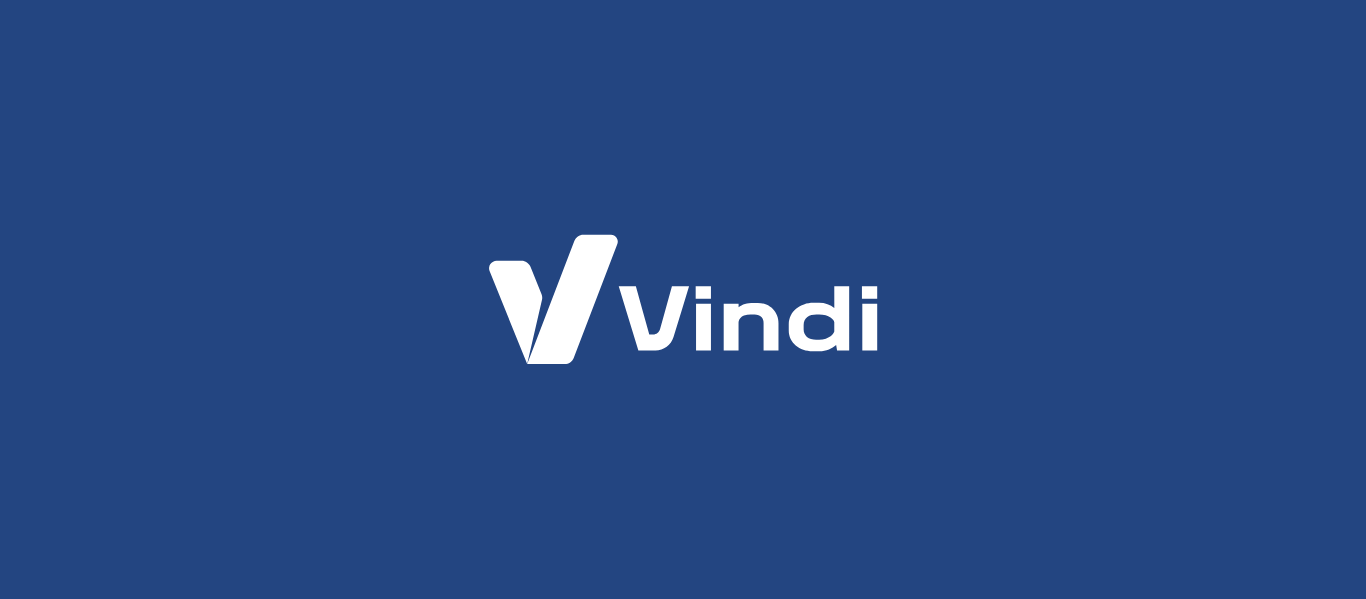 scroll, scrollTop: 0, scrollLeft: 0, axis: both 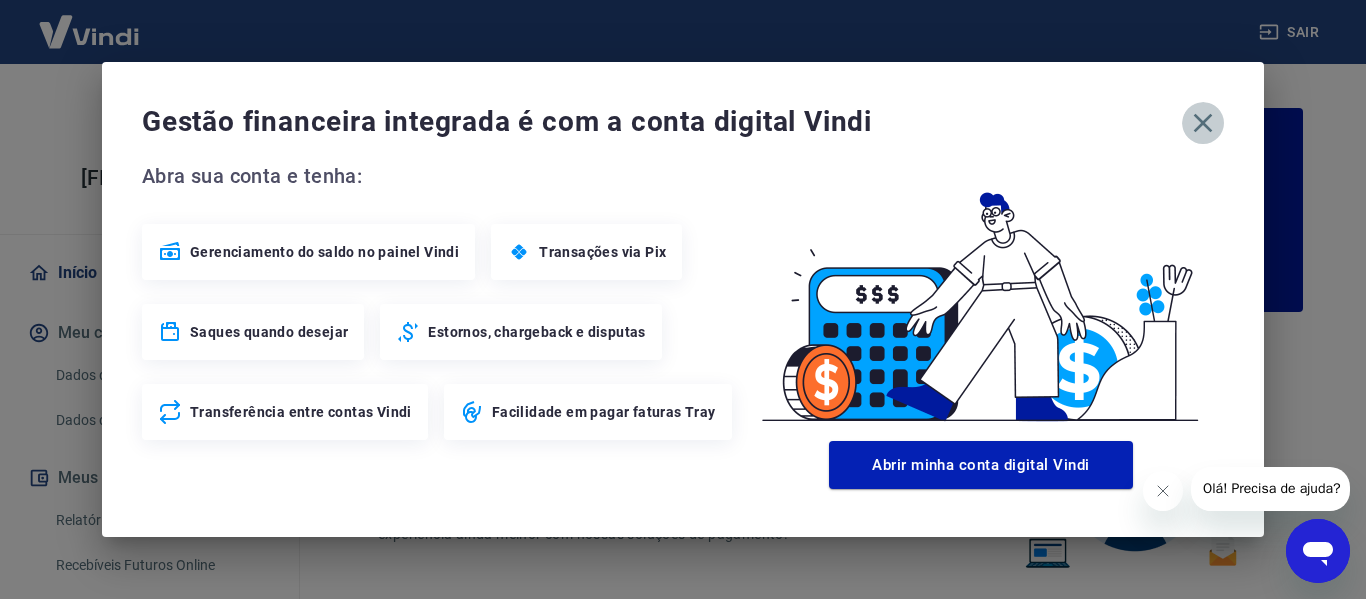click 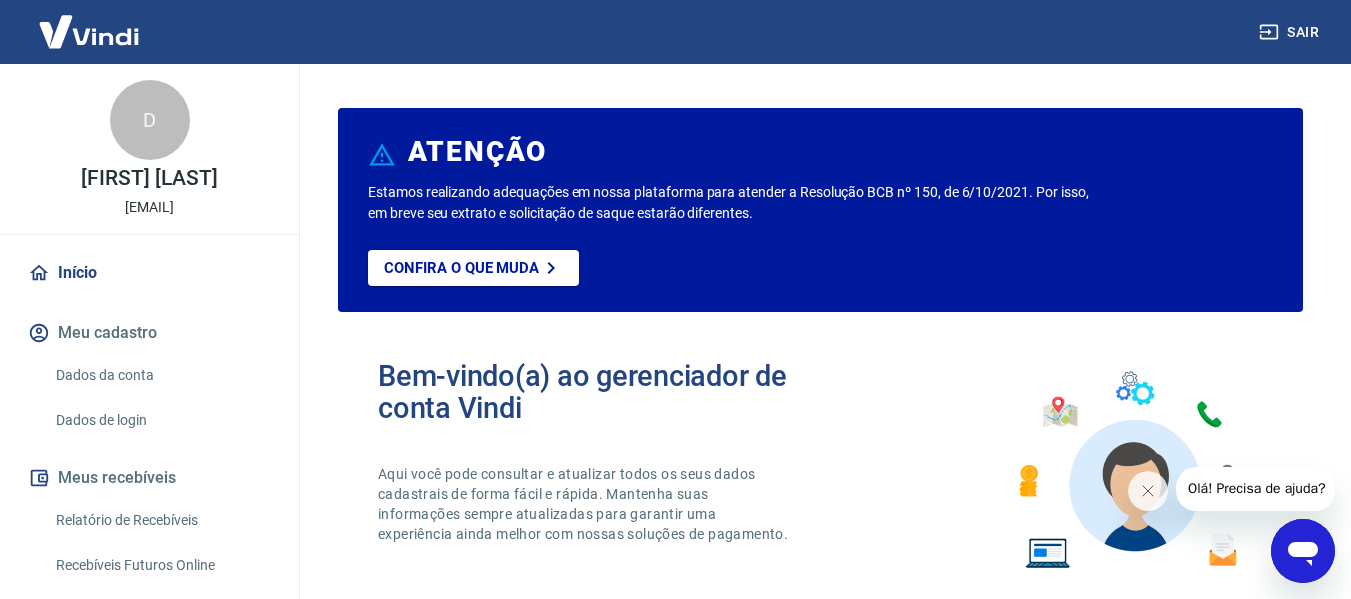 click on "Relatório de Recebíveis" at bounding box center (161, 520) 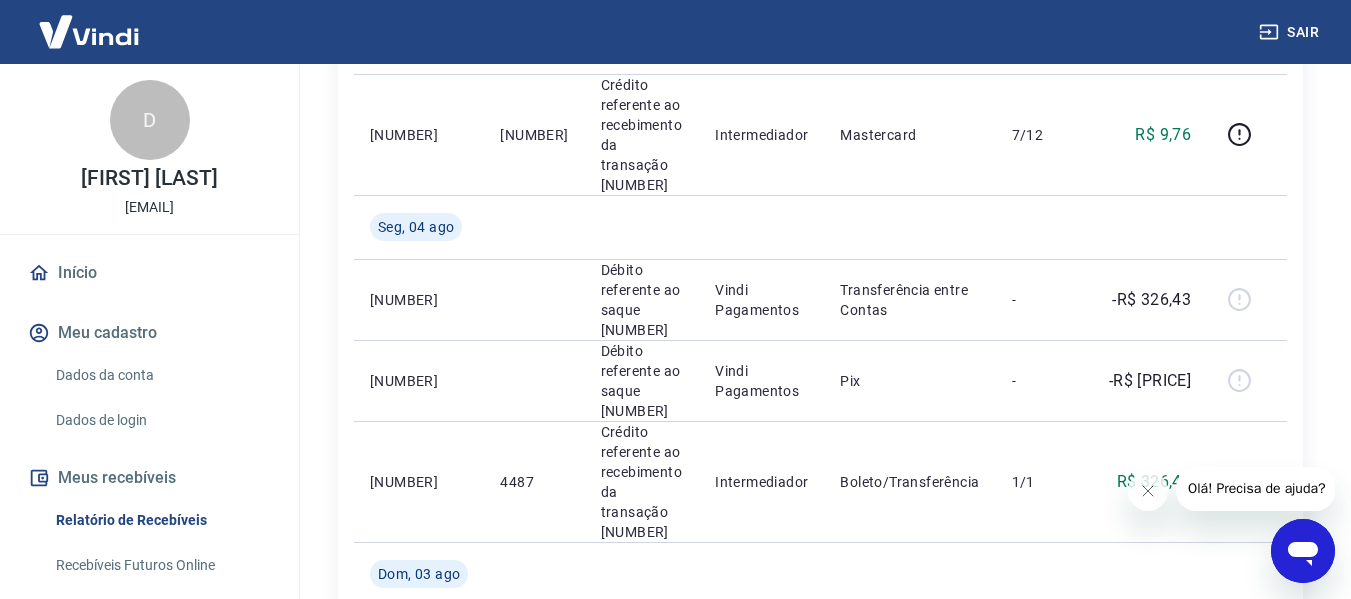 scroll, scrollTop: 400, scrollLeft: 0, axis: vertical 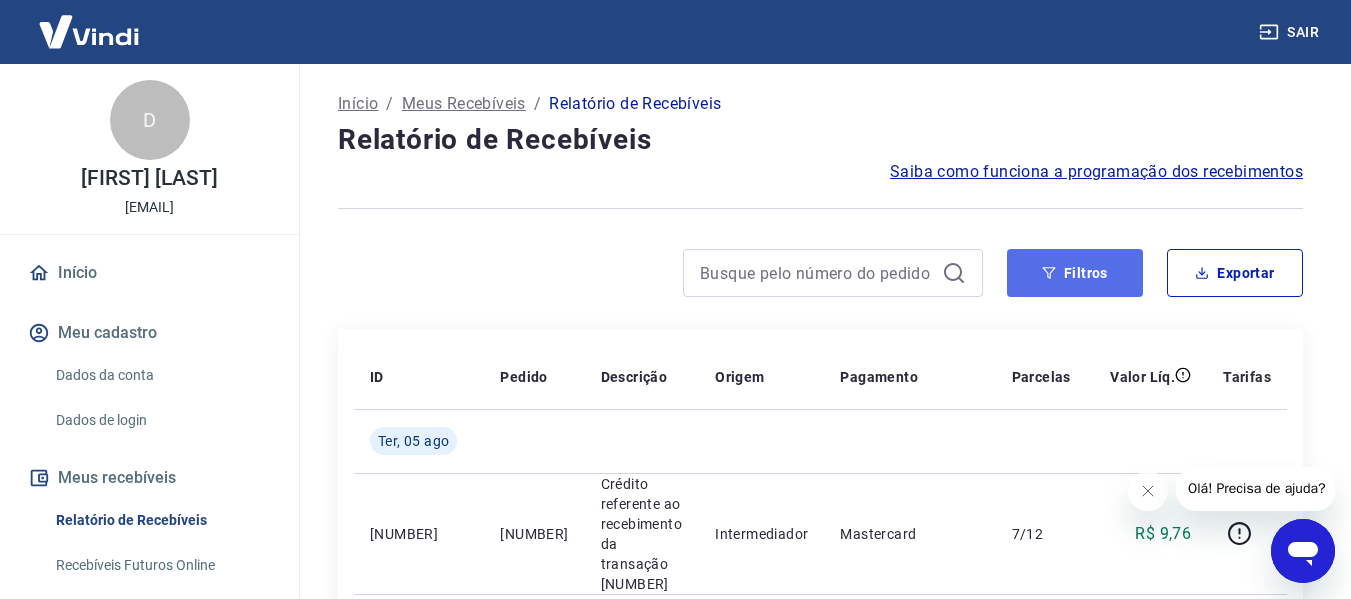 click on "Filtros" at bounding box center [1075, 273] 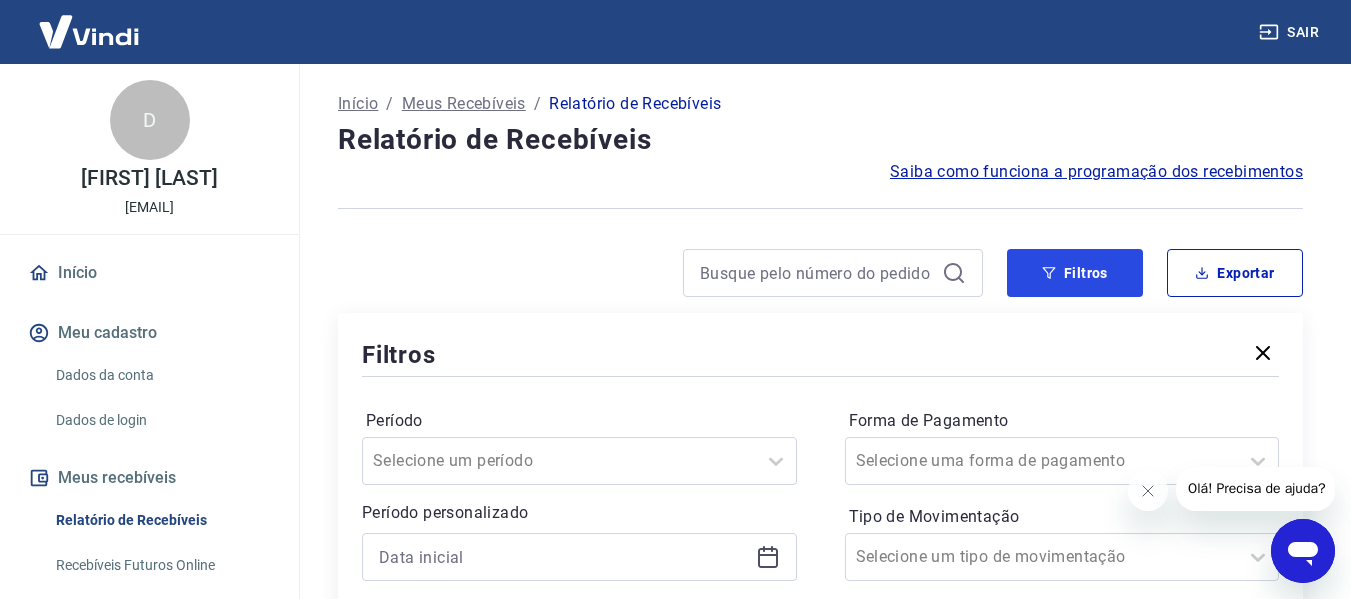 type 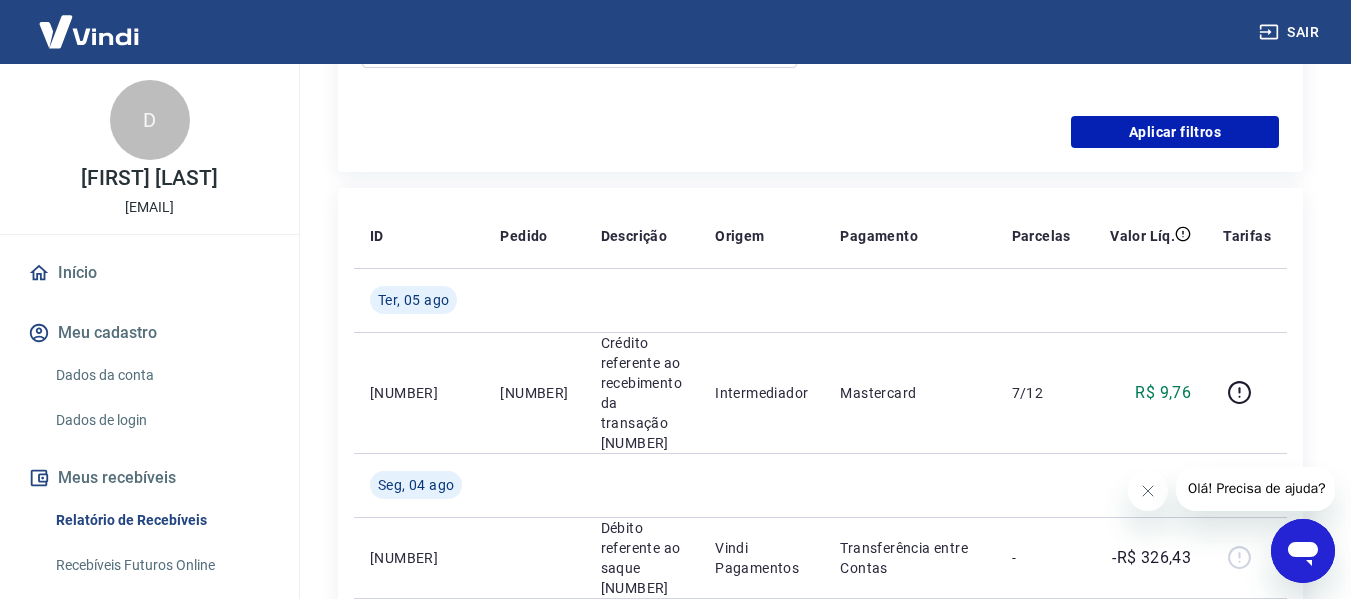scroll, scrollTop: 700, scrollLeft: 0, axis: vertical 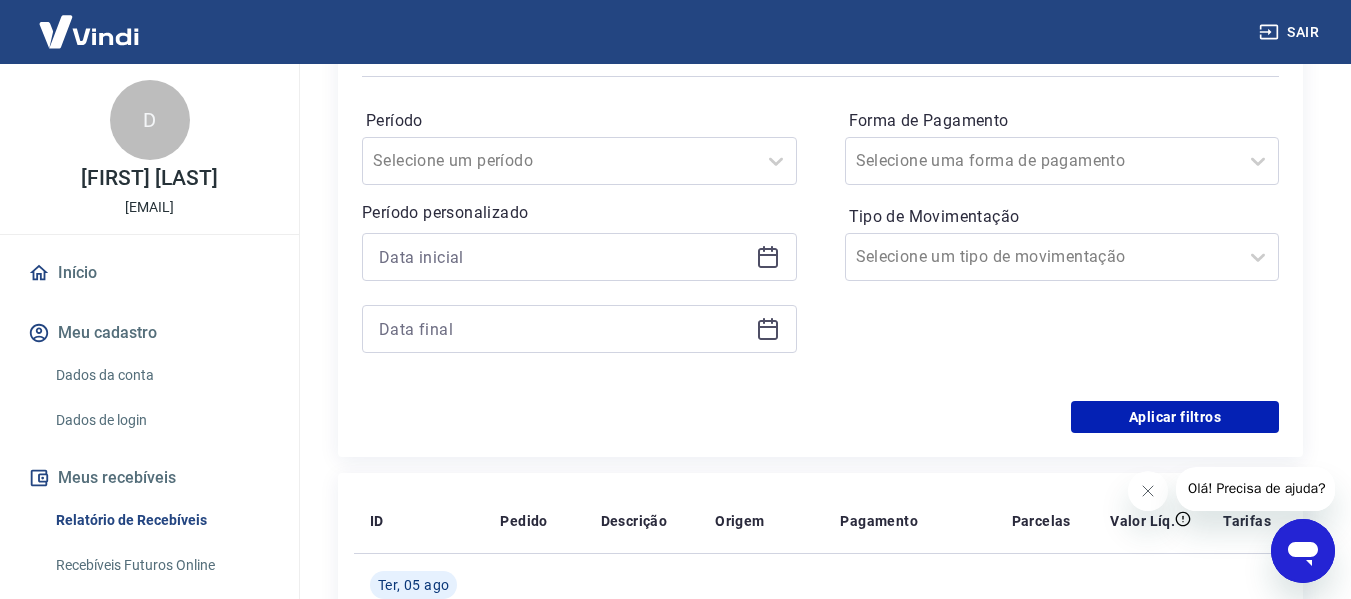 click 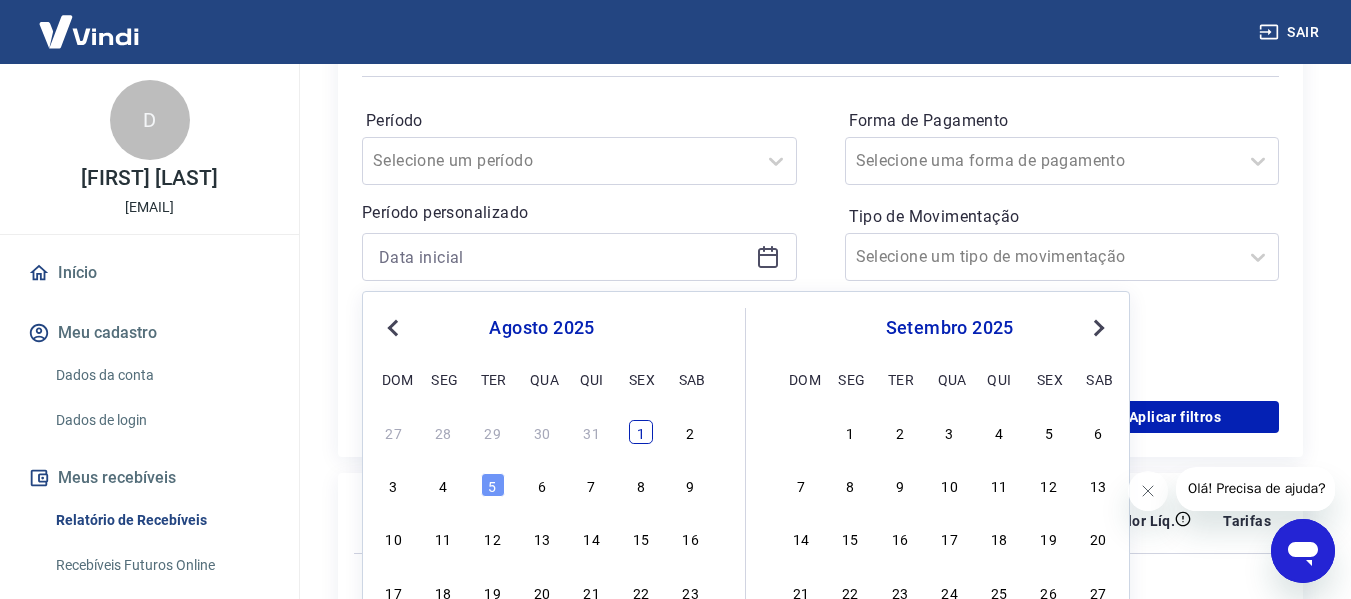 click on "1" at bounding box center (641, 432) 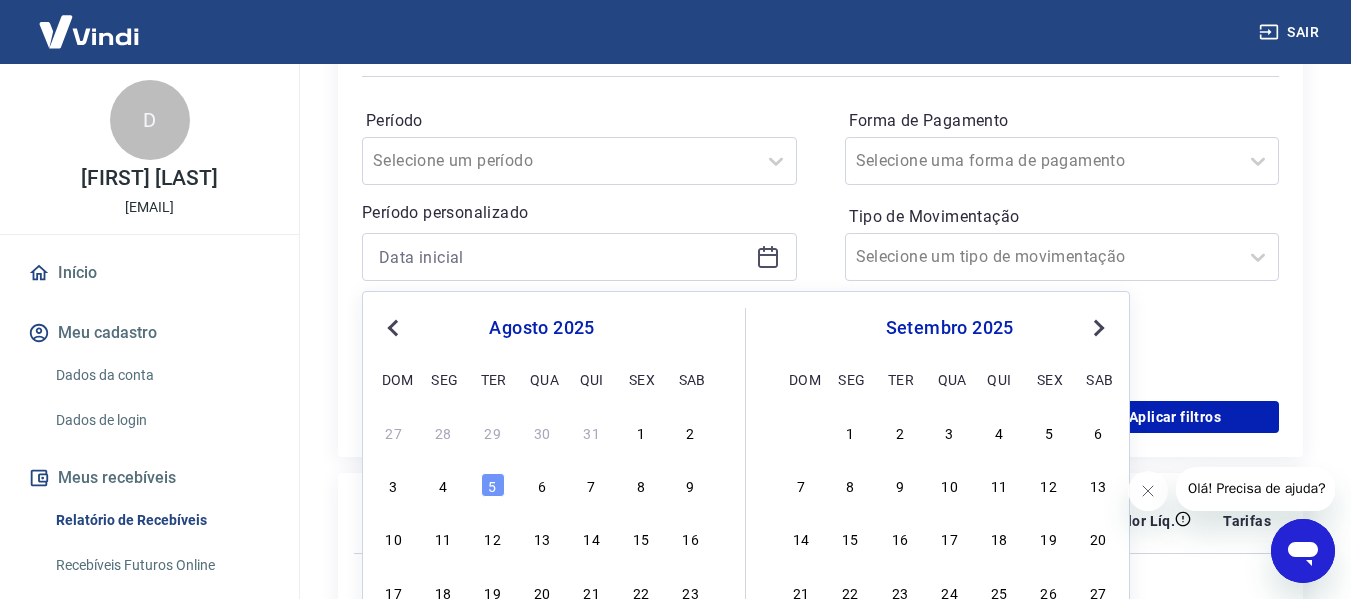 type on "01/08/2025" 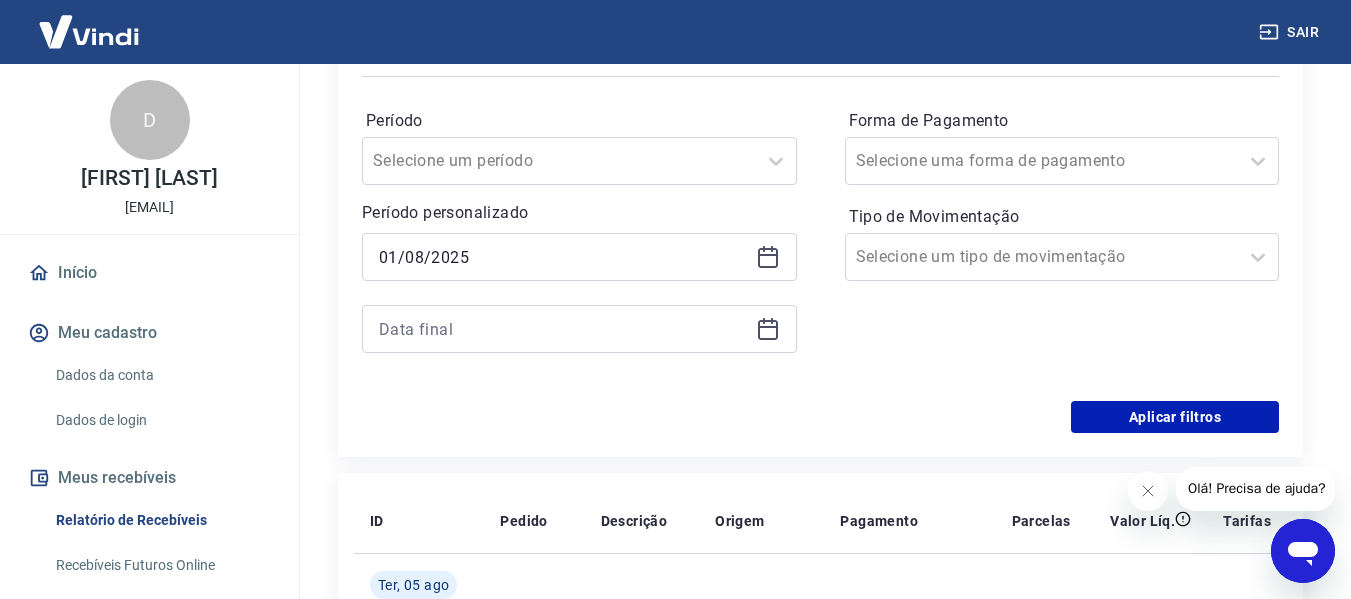click at bounding box center (579, 329) 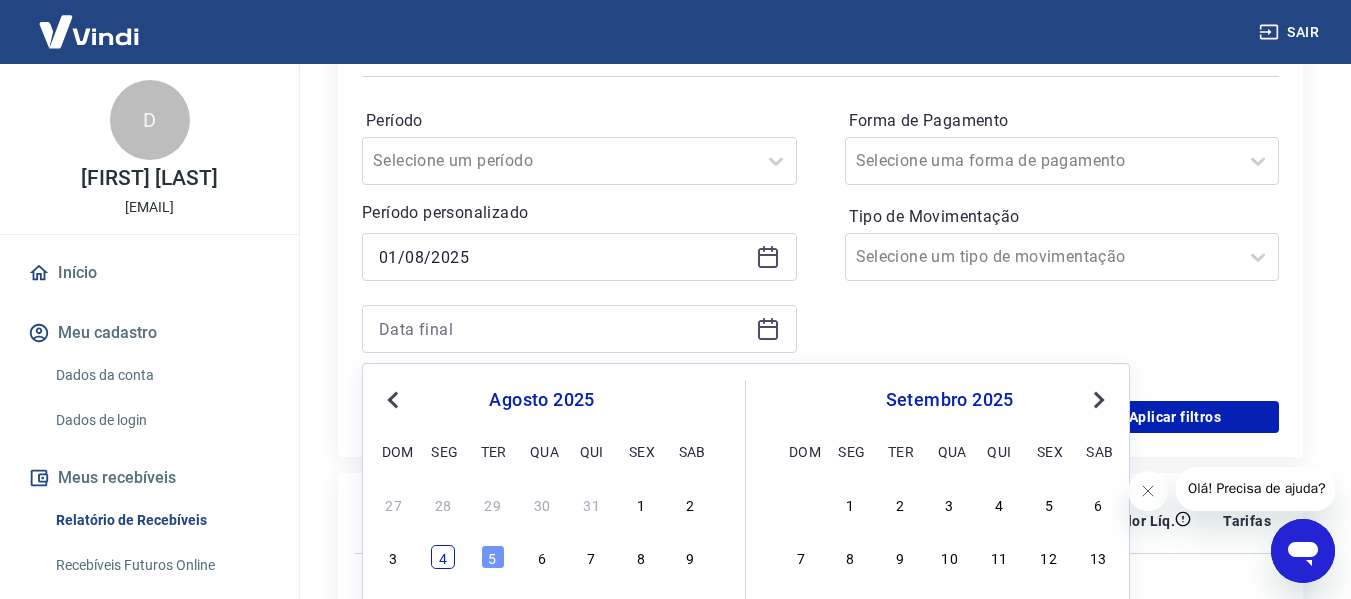 click on "4" at bounding box center [443, 557] 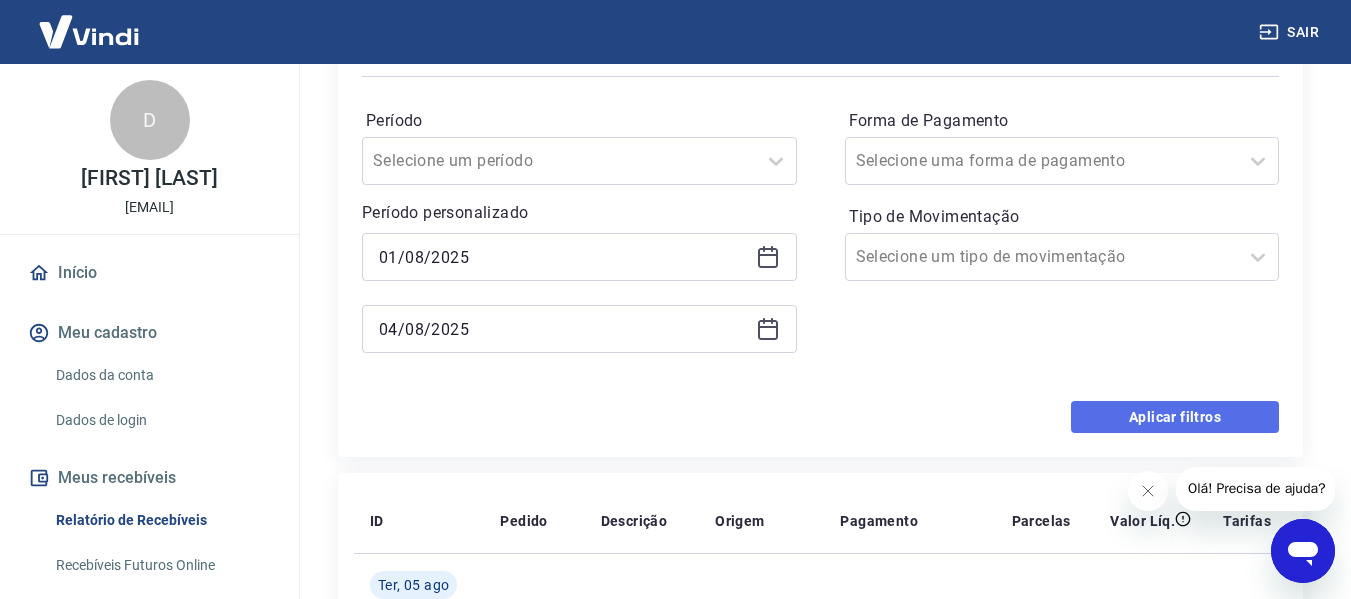 click on "Aplicar filtros" at bounding box center (1175, 417) 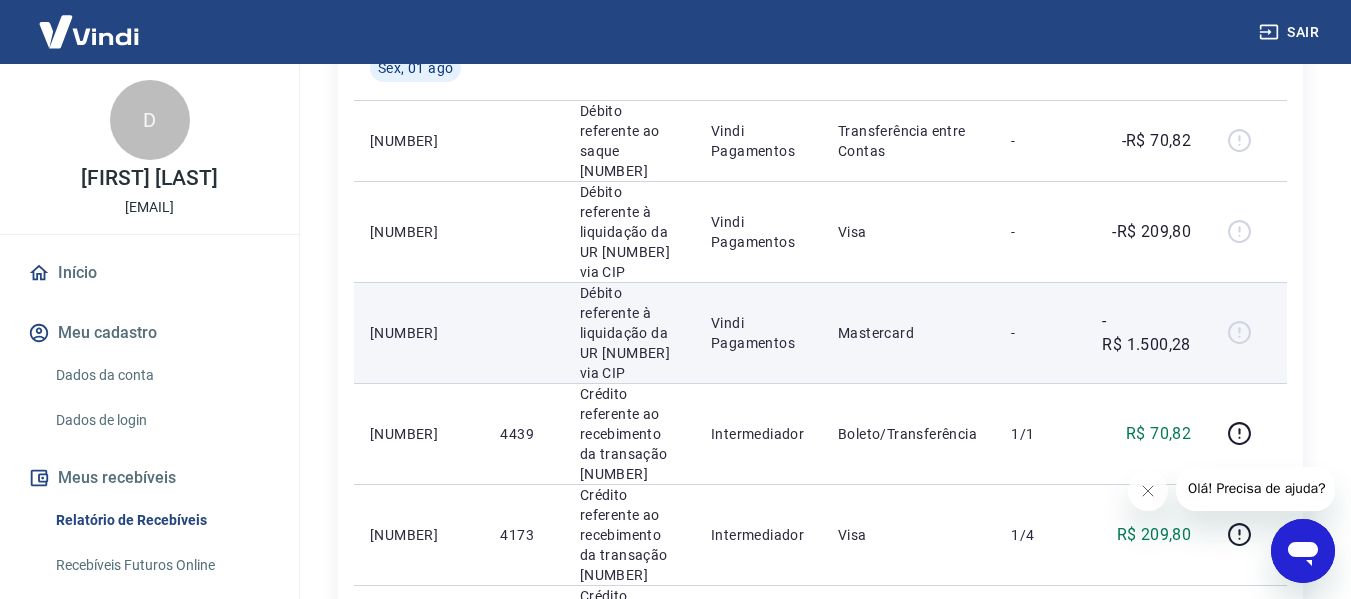scroll, scrollTop: 900, scrollLeft: 0, axis: vertical 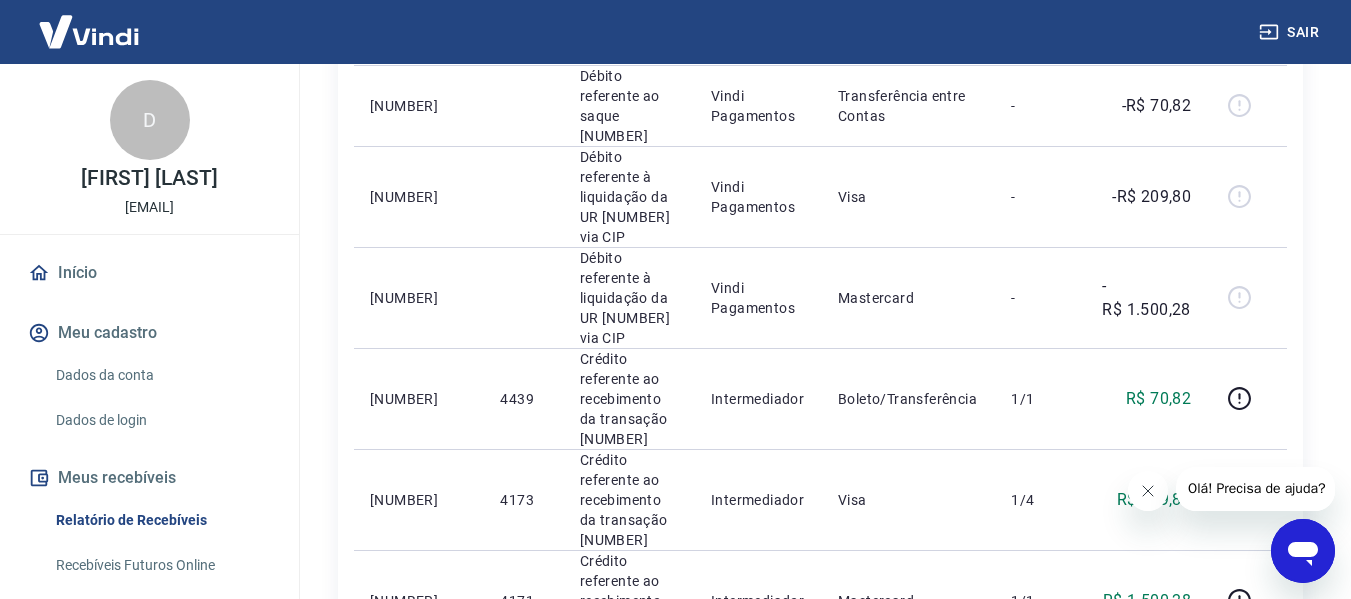 click 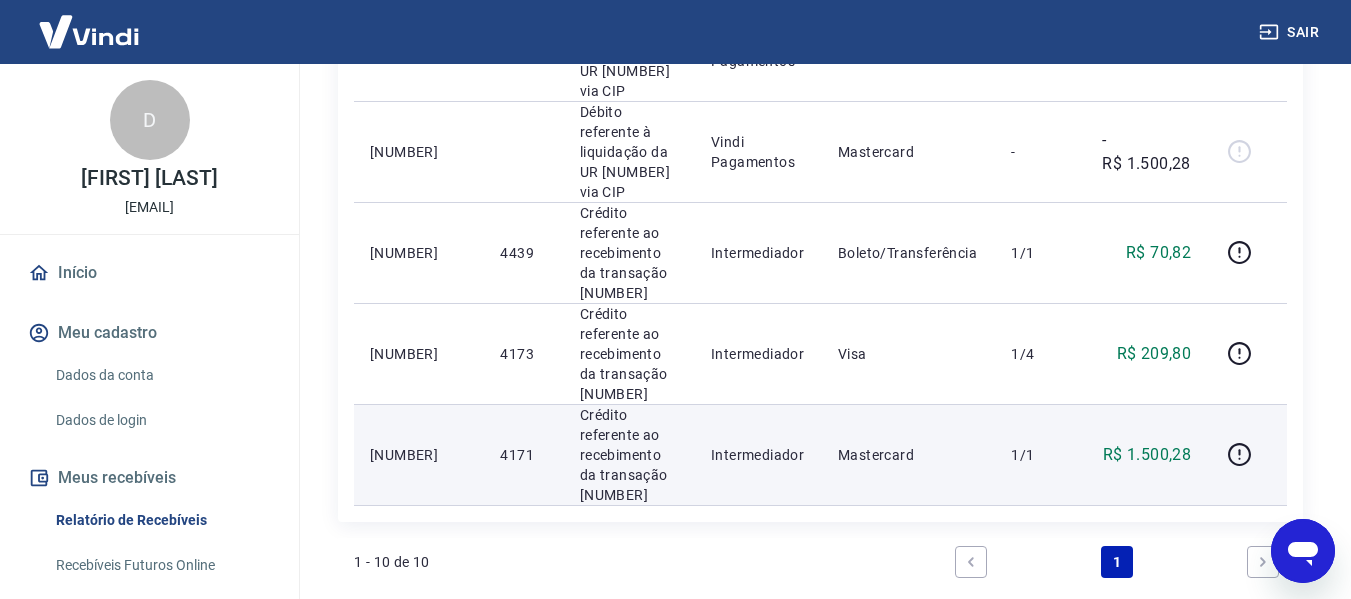 scroll, scrollTop: 1100, scrollLeft: 0, axis: vertical 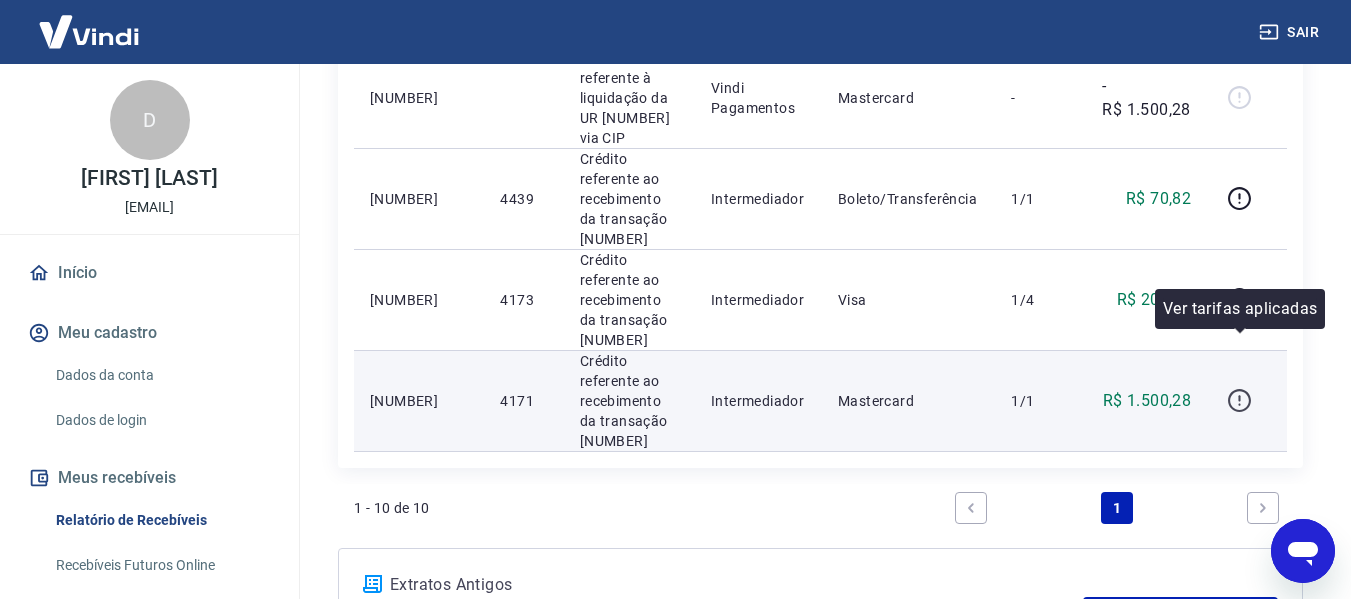 click 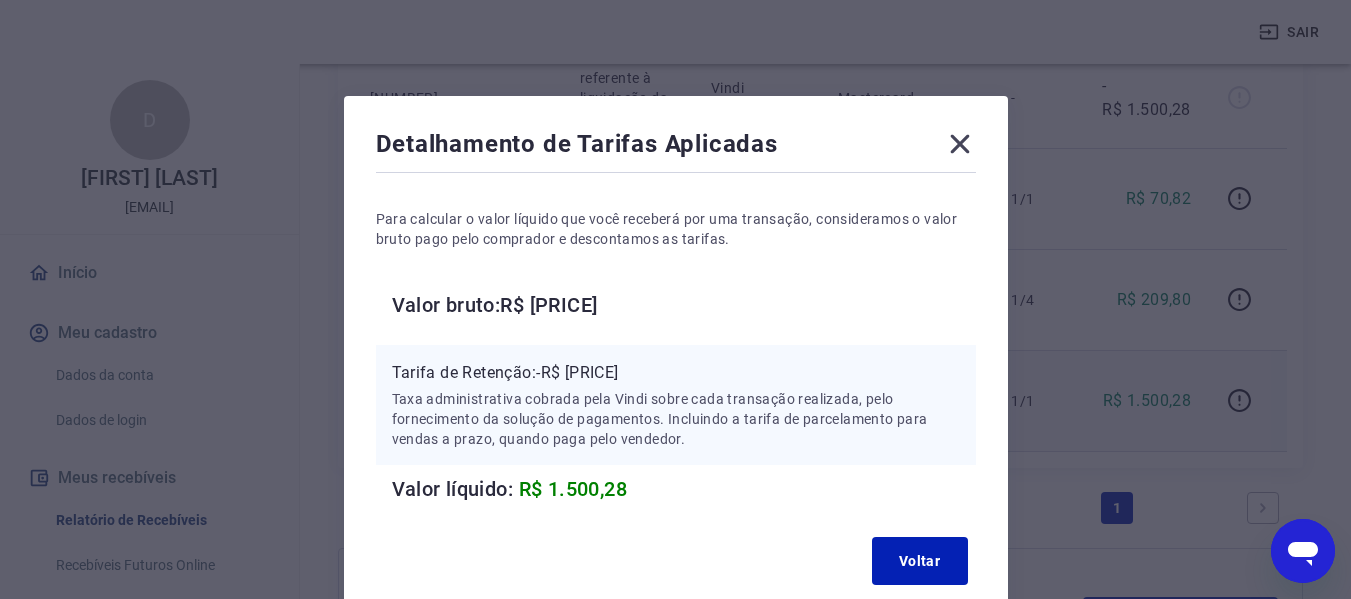 type 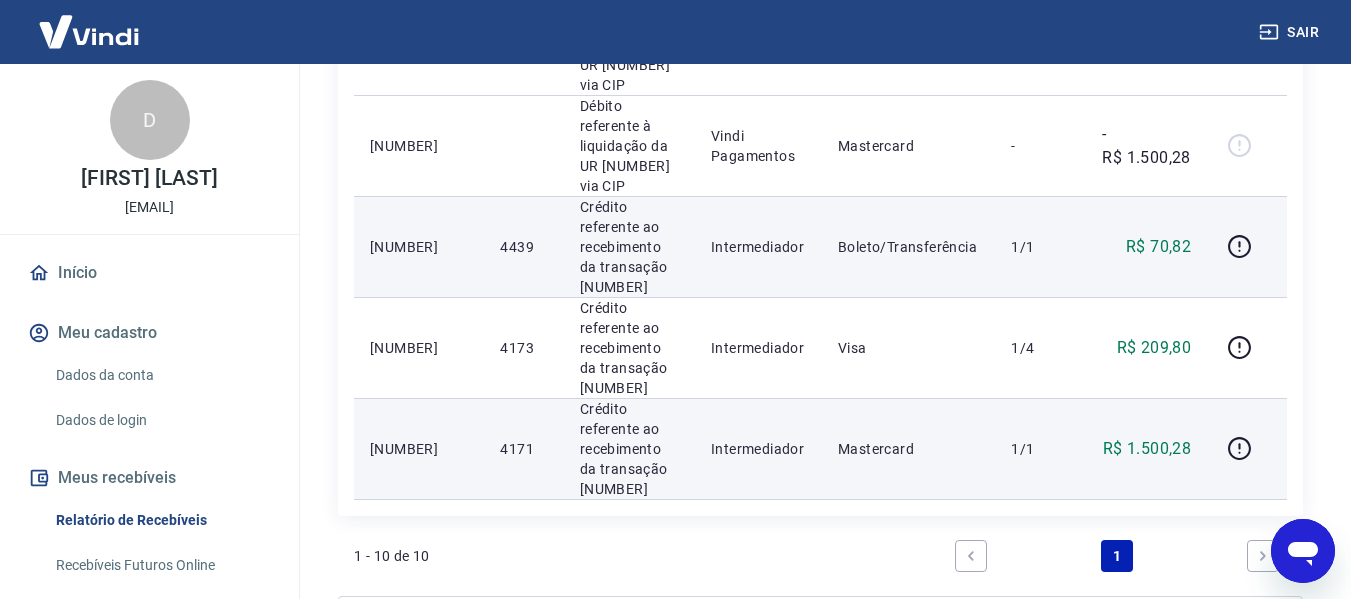 scroll, scrollTop: 1030, scrollLeft: 0, axis: vertical 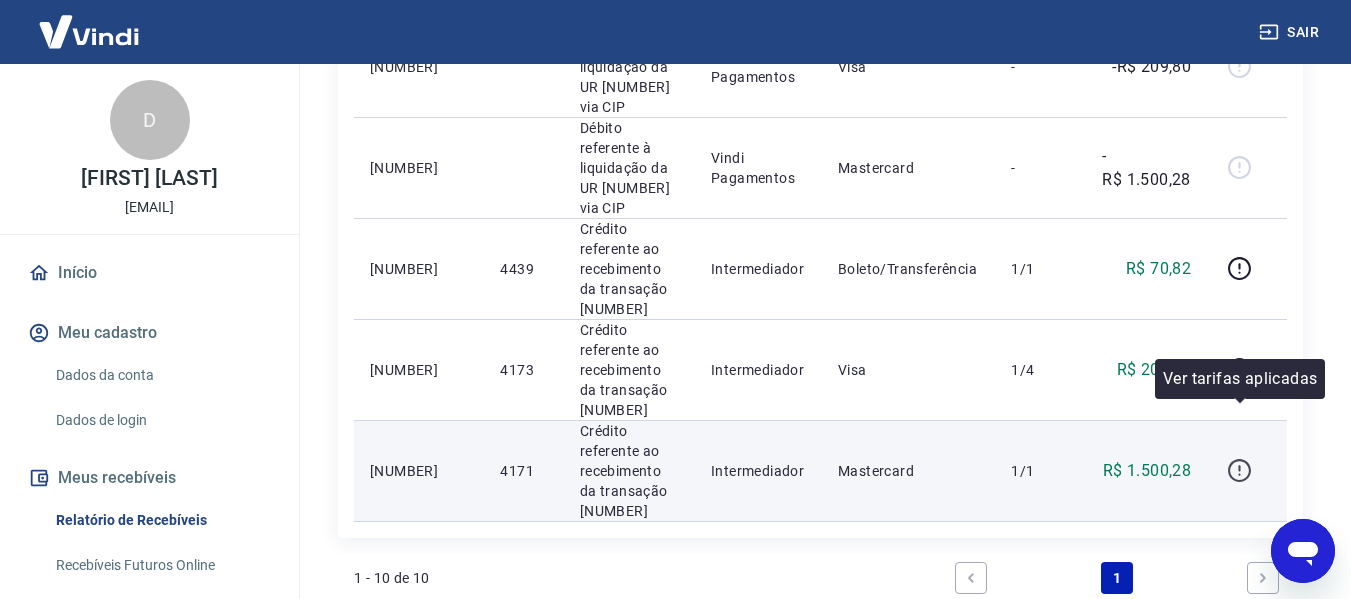 click 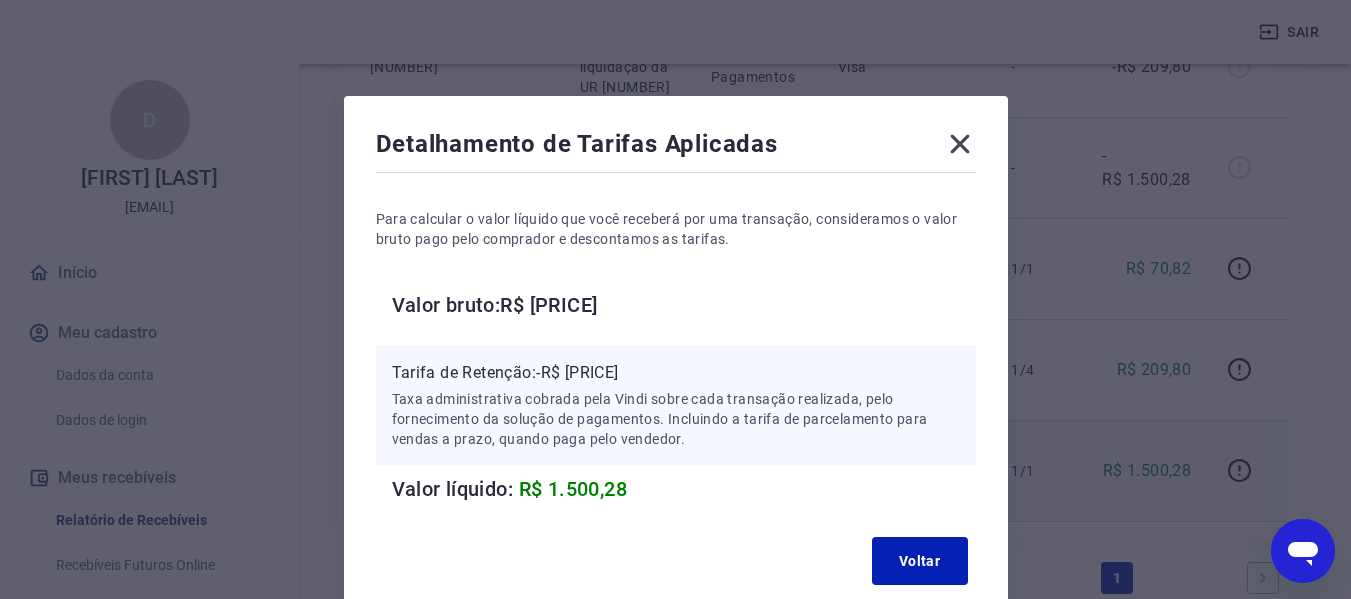 click 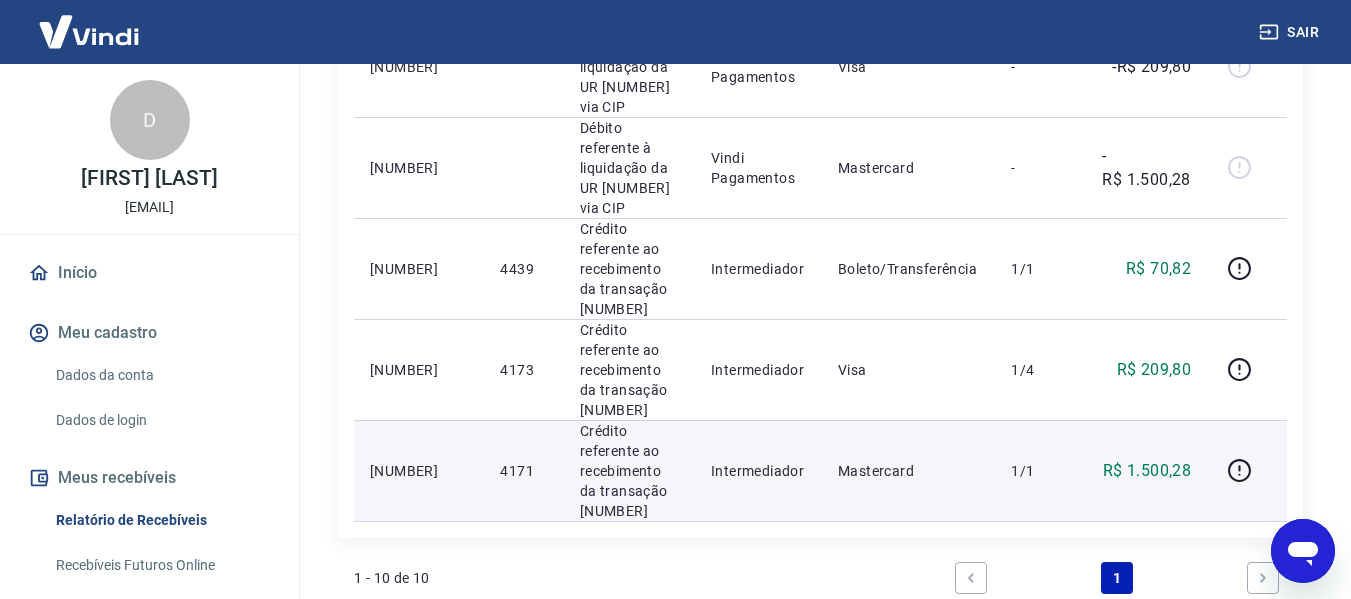 click on "[NUMBER]" at bounding box center (419, 471) 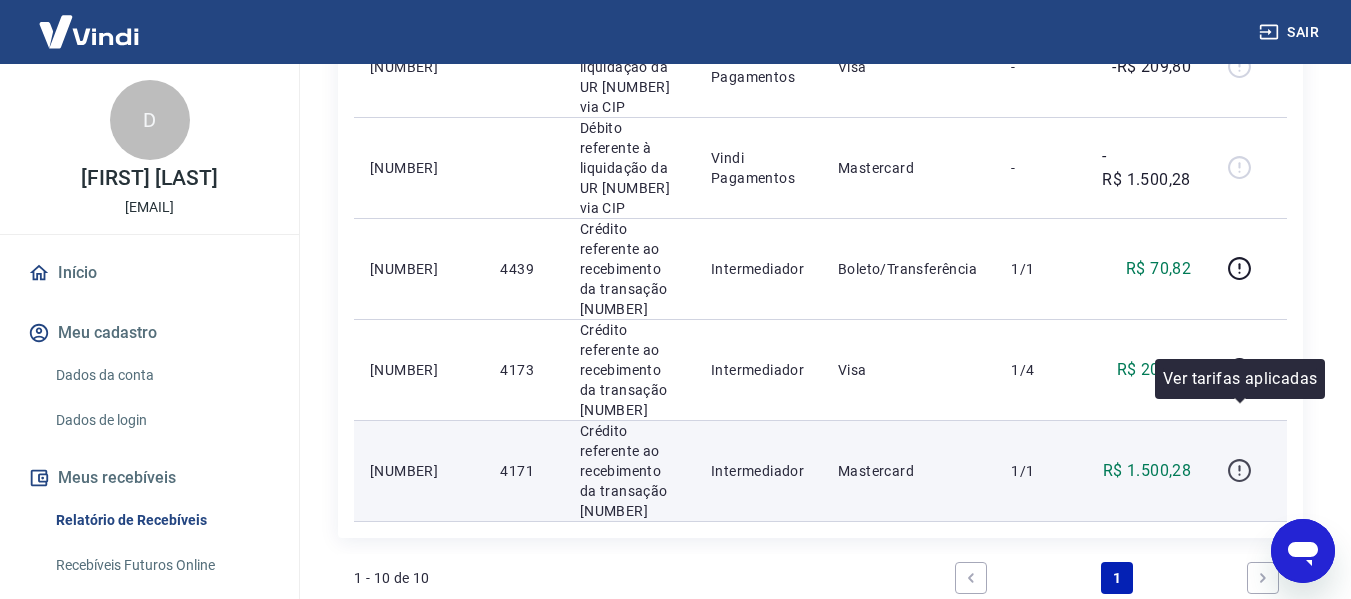 click 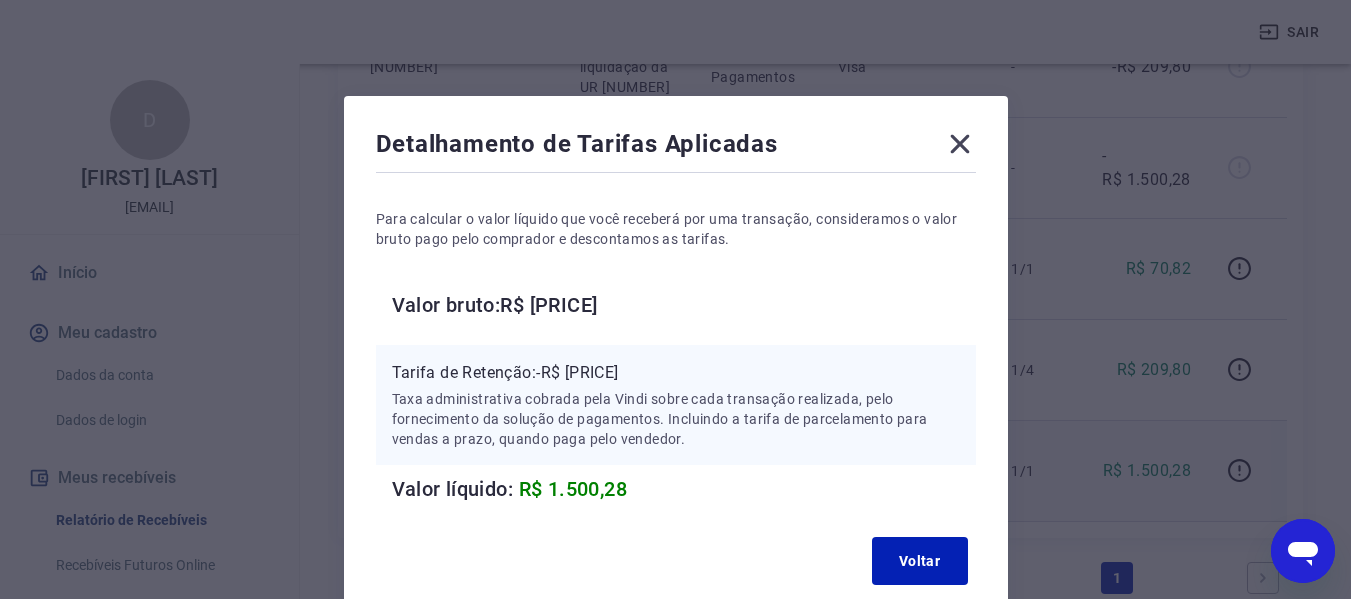 click 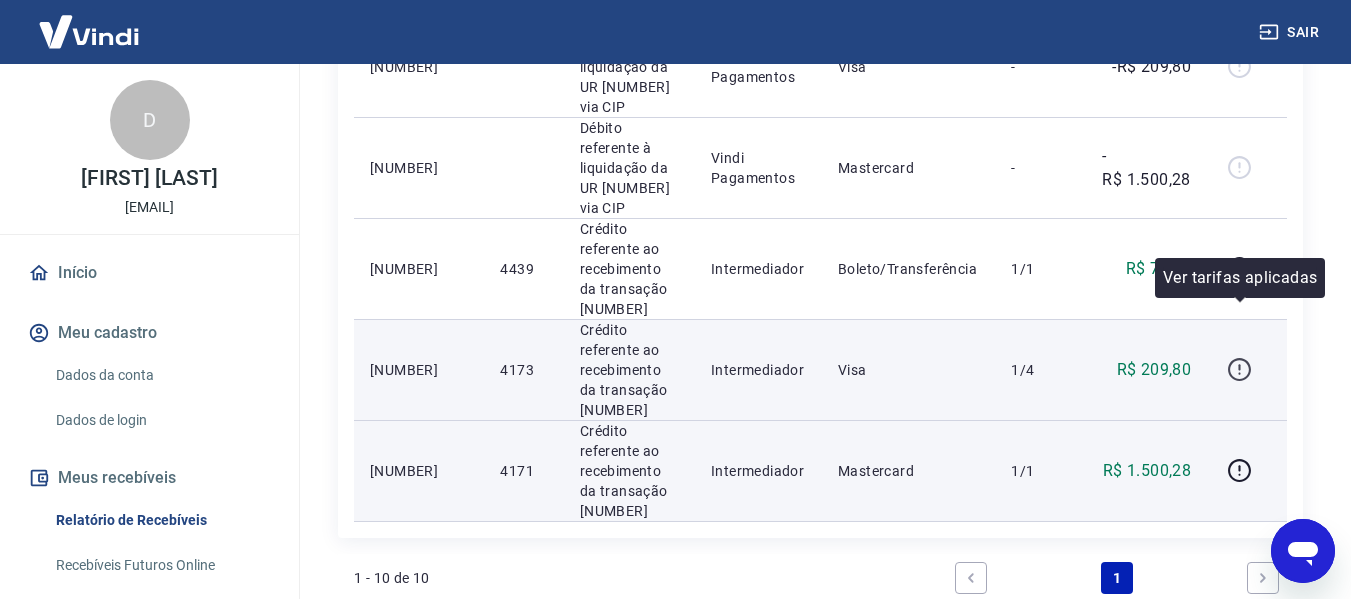 click 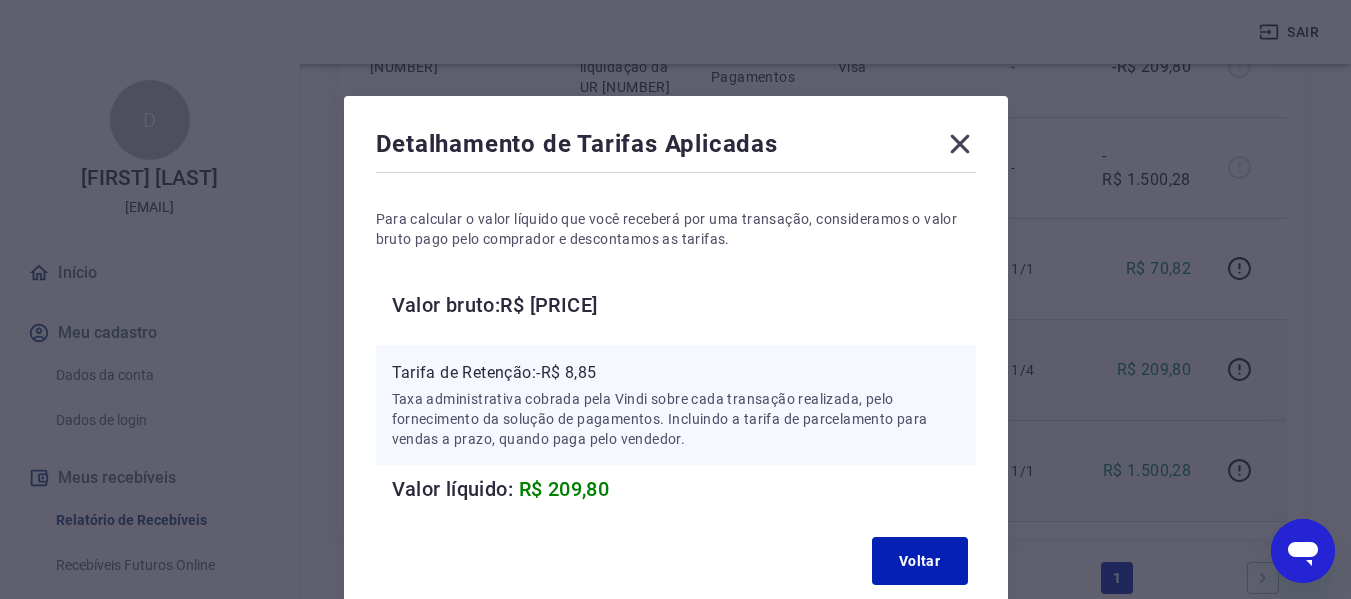 type 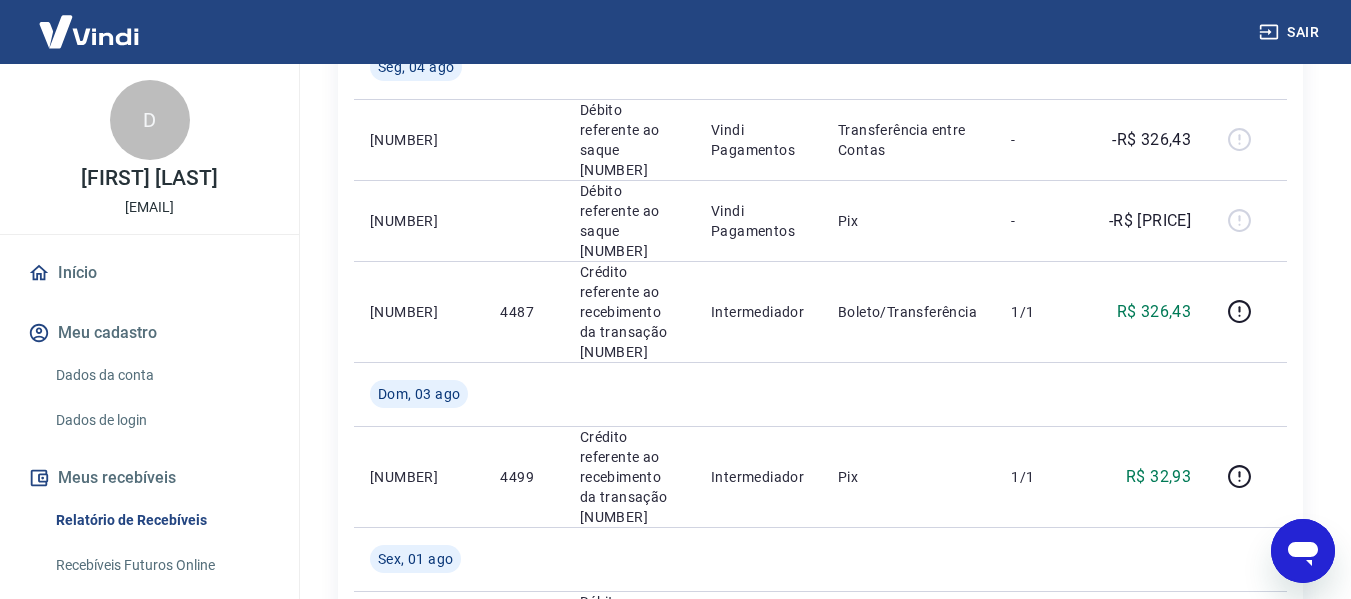 scroll, scrollTop: 330, scrollLeft: 0, axis: vertical 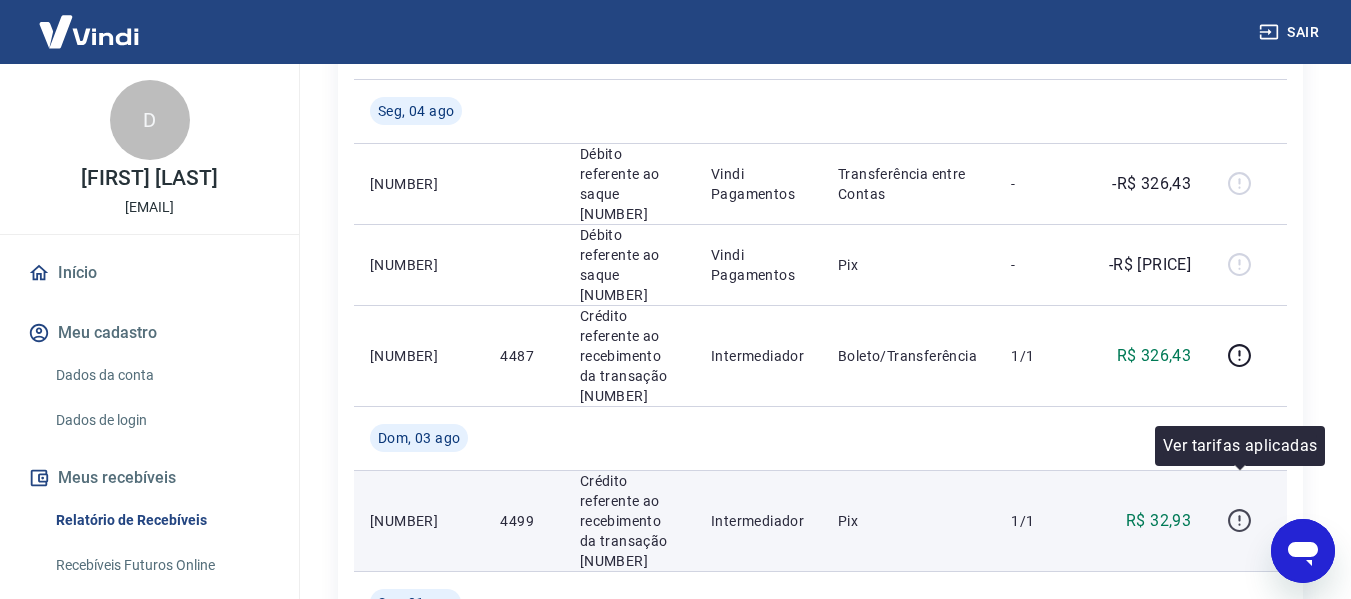 click 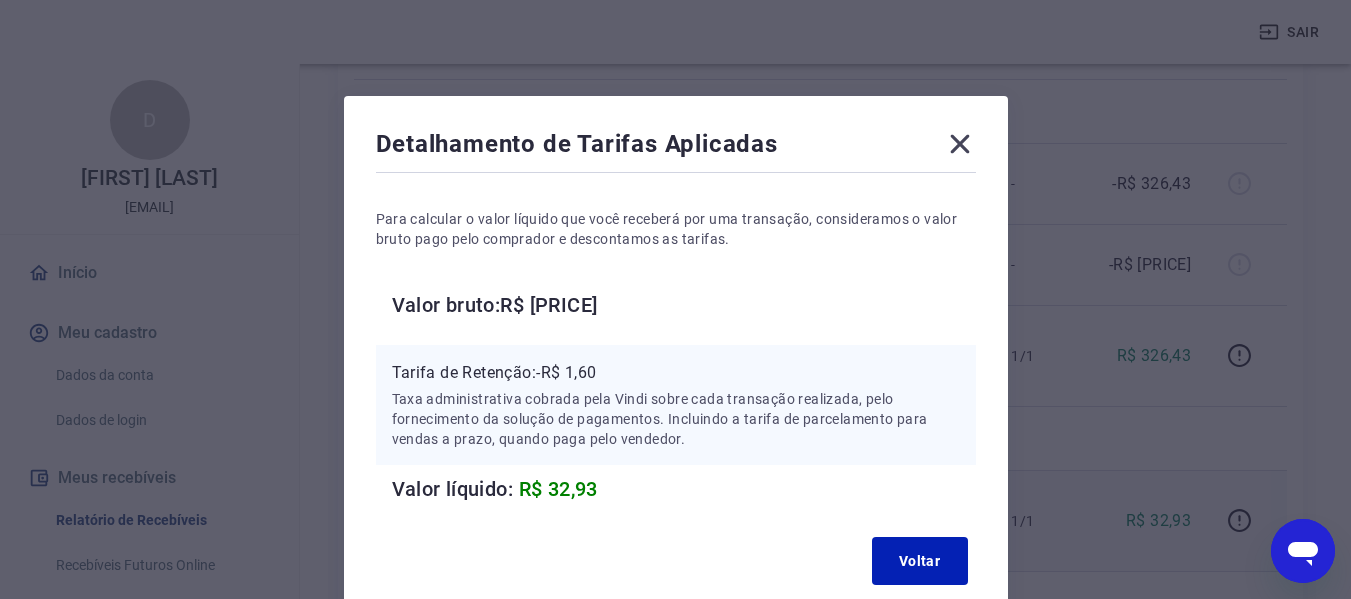 type 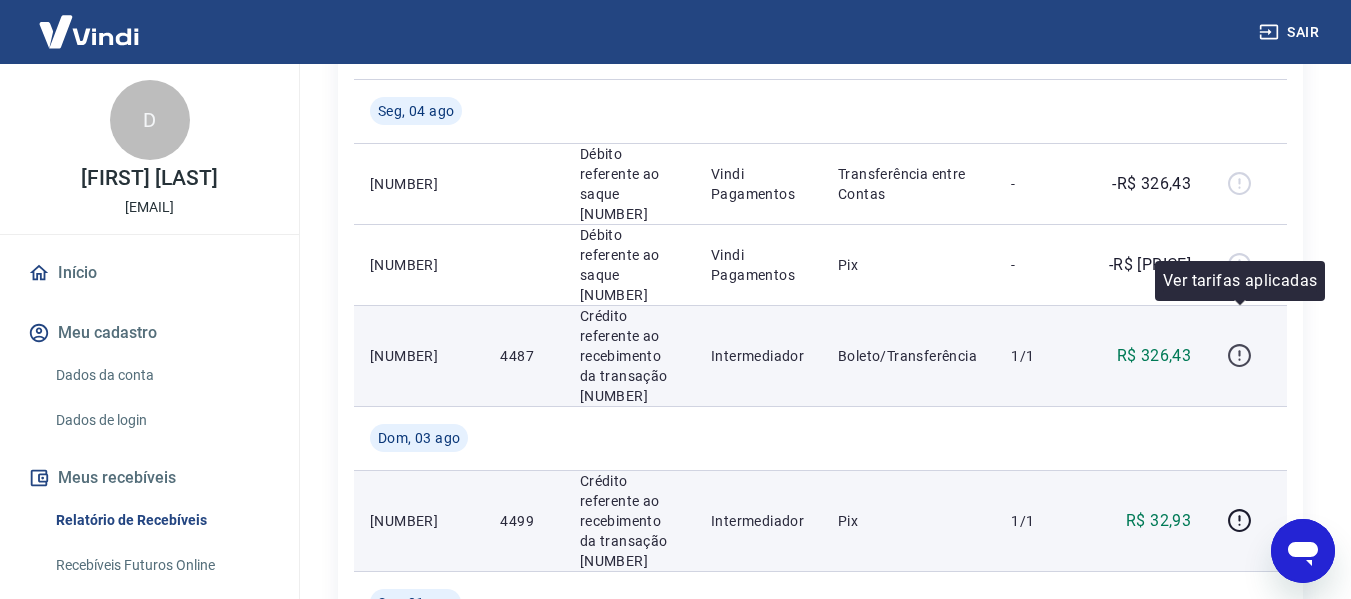 click at bounding box center [1239, 356] 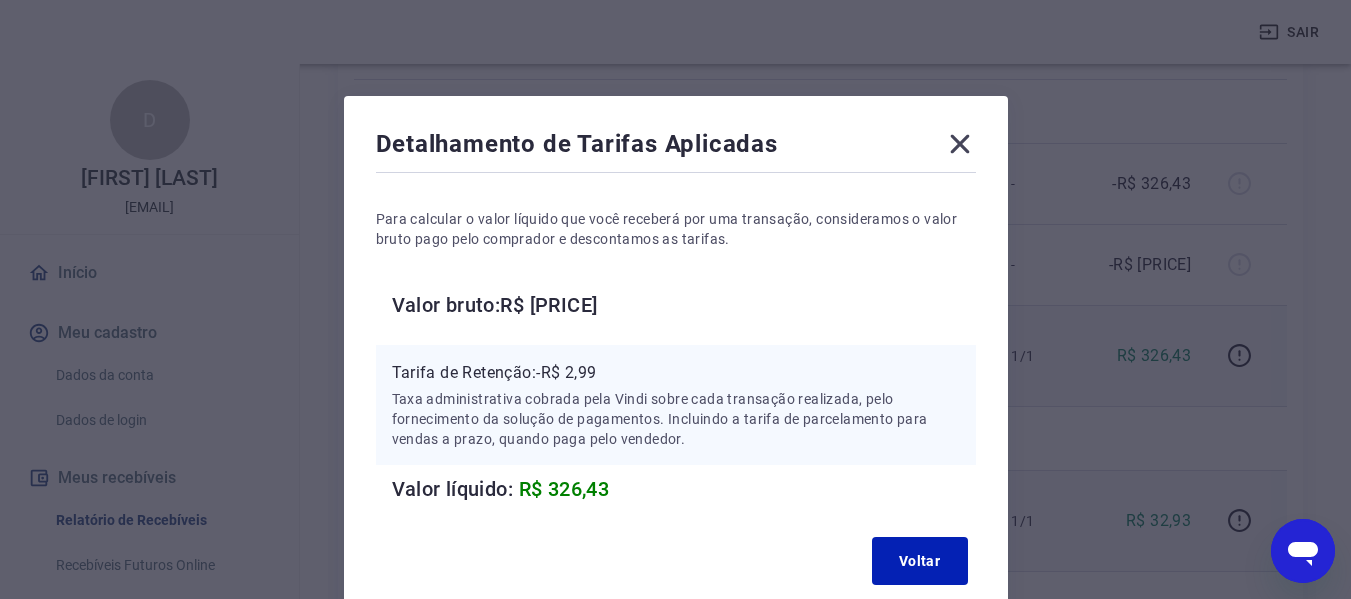 type 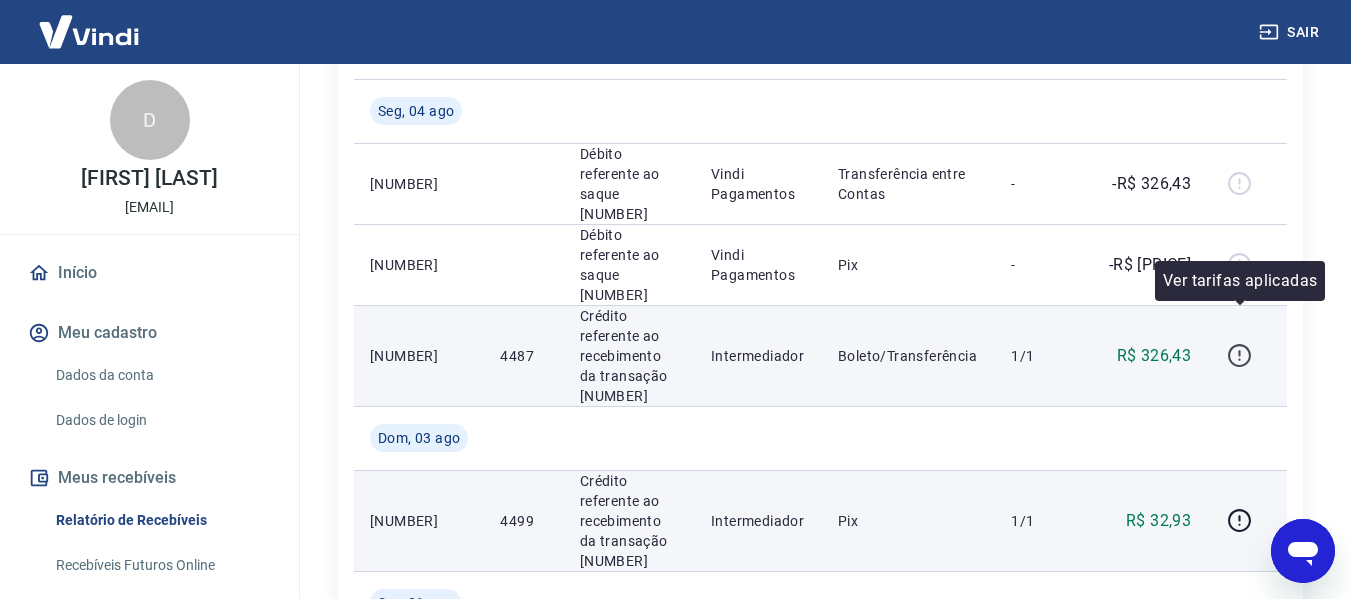 click 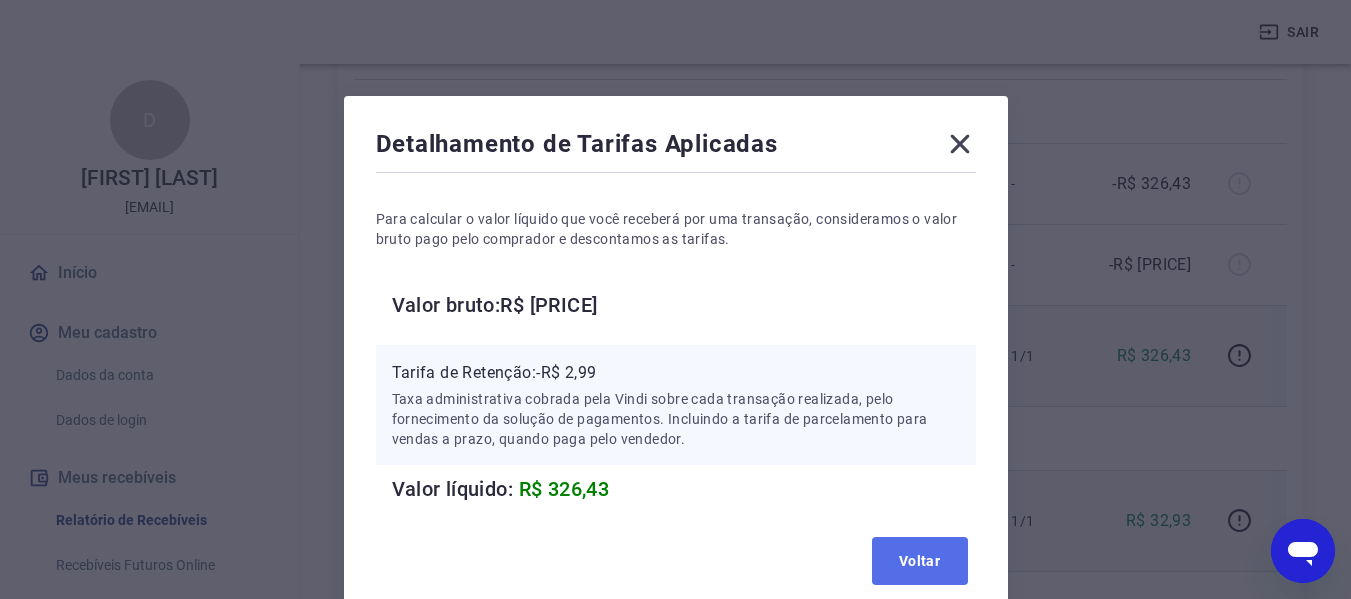 click on "Voltar" at bounding box center (920, 561) 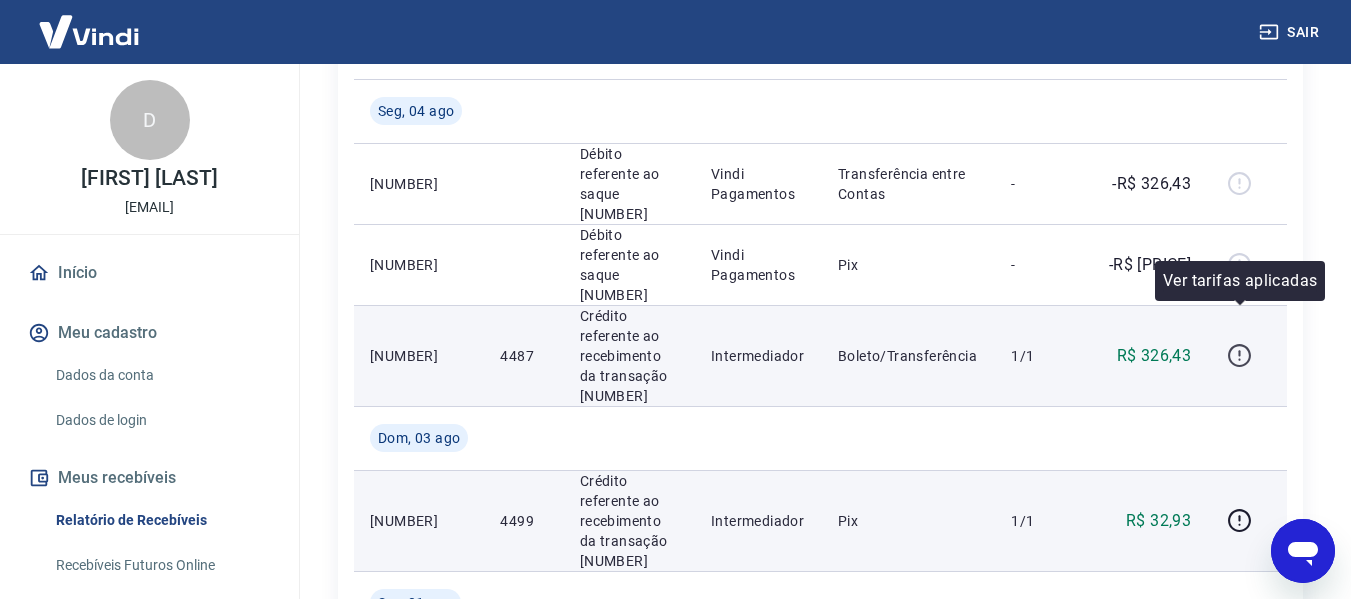 click 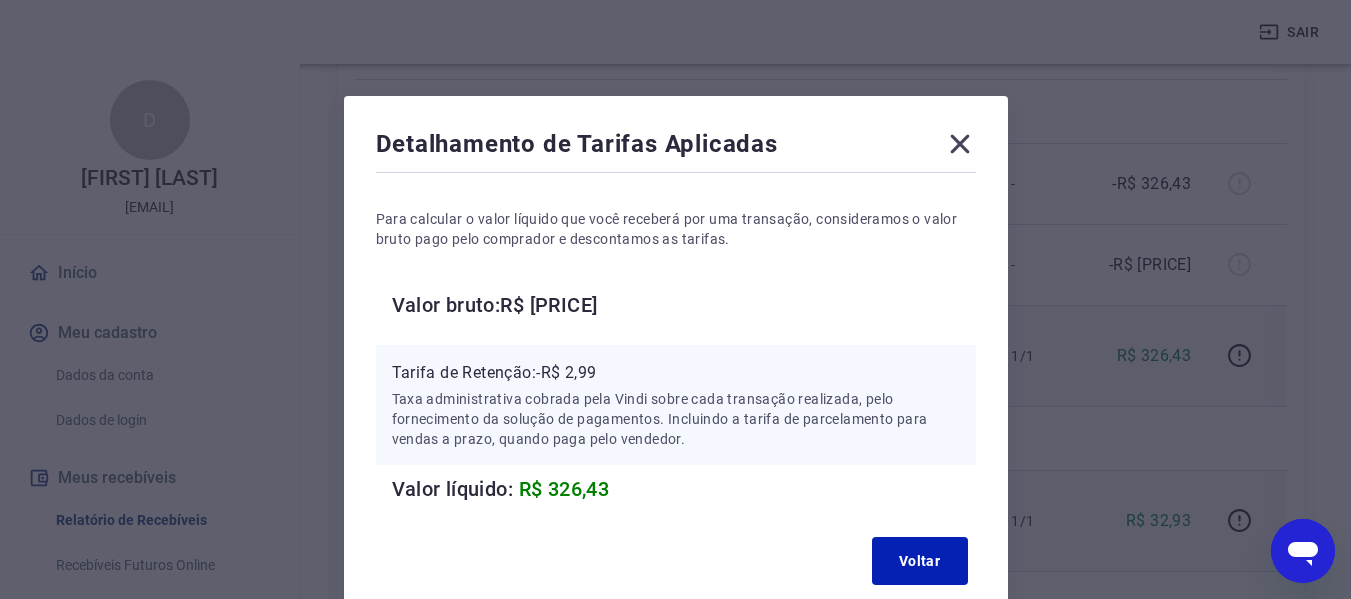 click 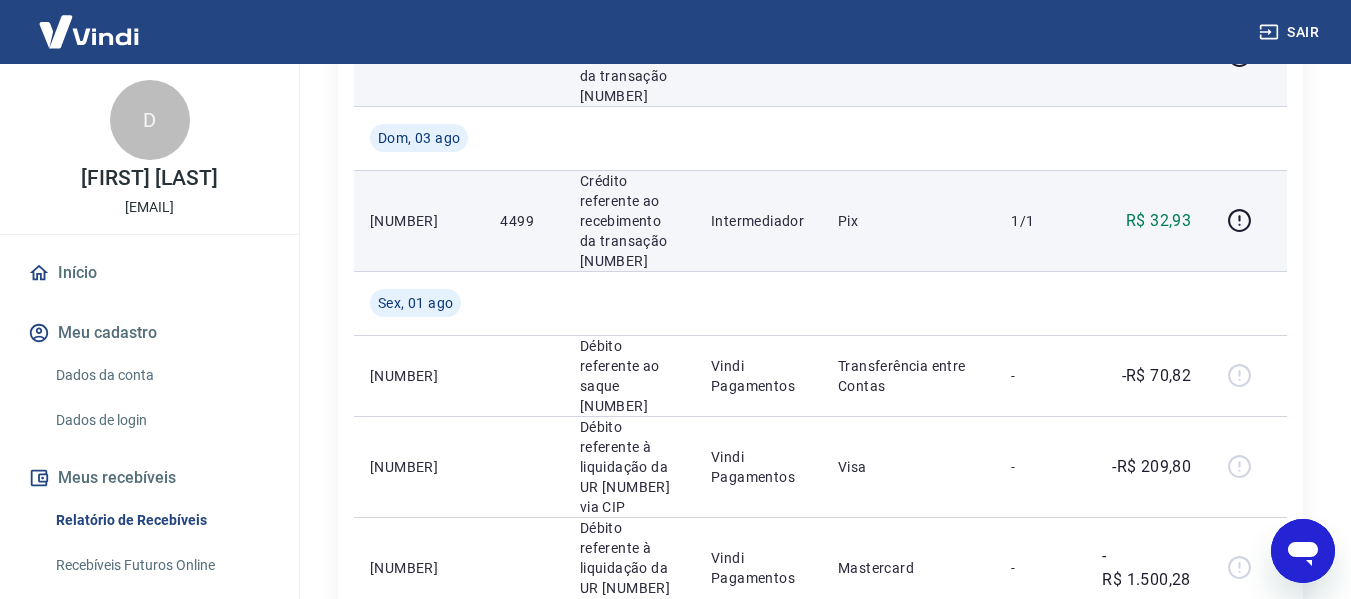 scroll, scrollTop: 730, scrollLeft: 0, axis: vertical 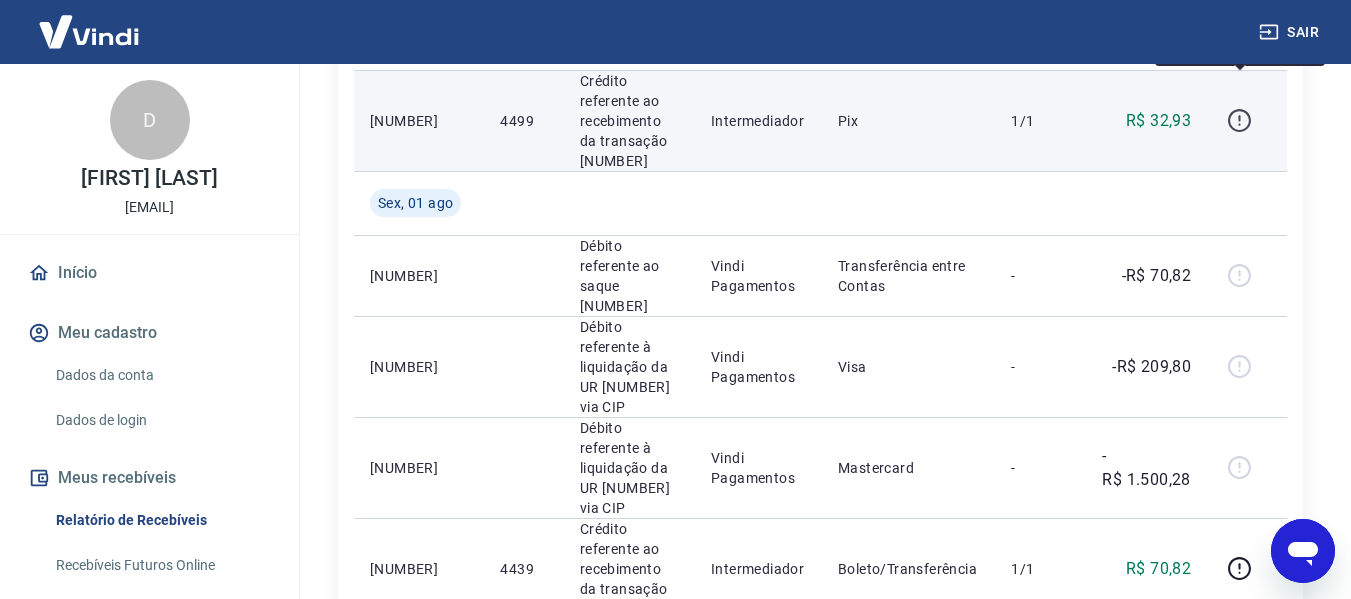 click 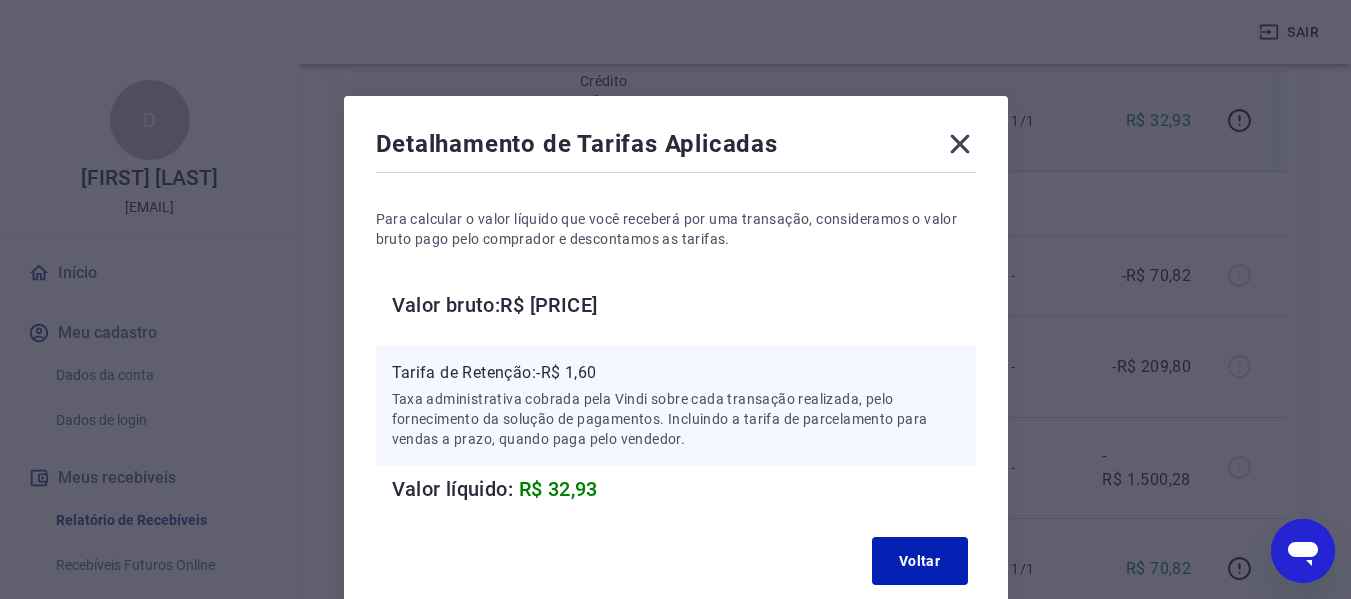 click 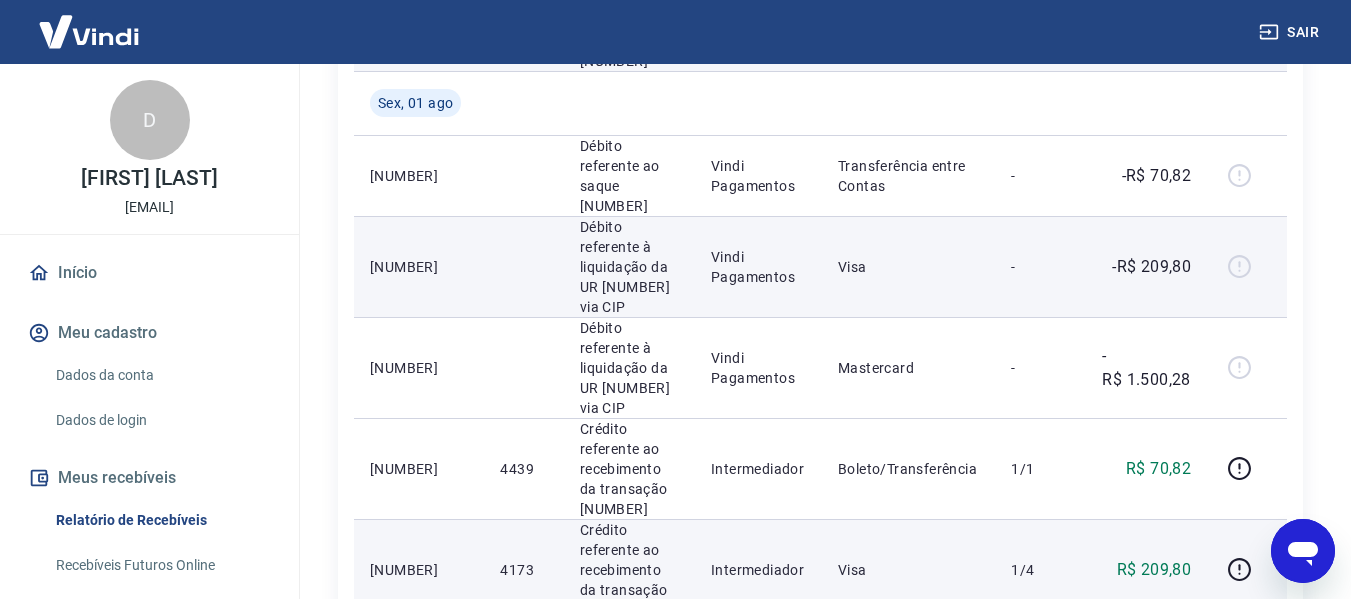 scroll, scrollTop: 930, scrollLeft: 0, axis: vertical 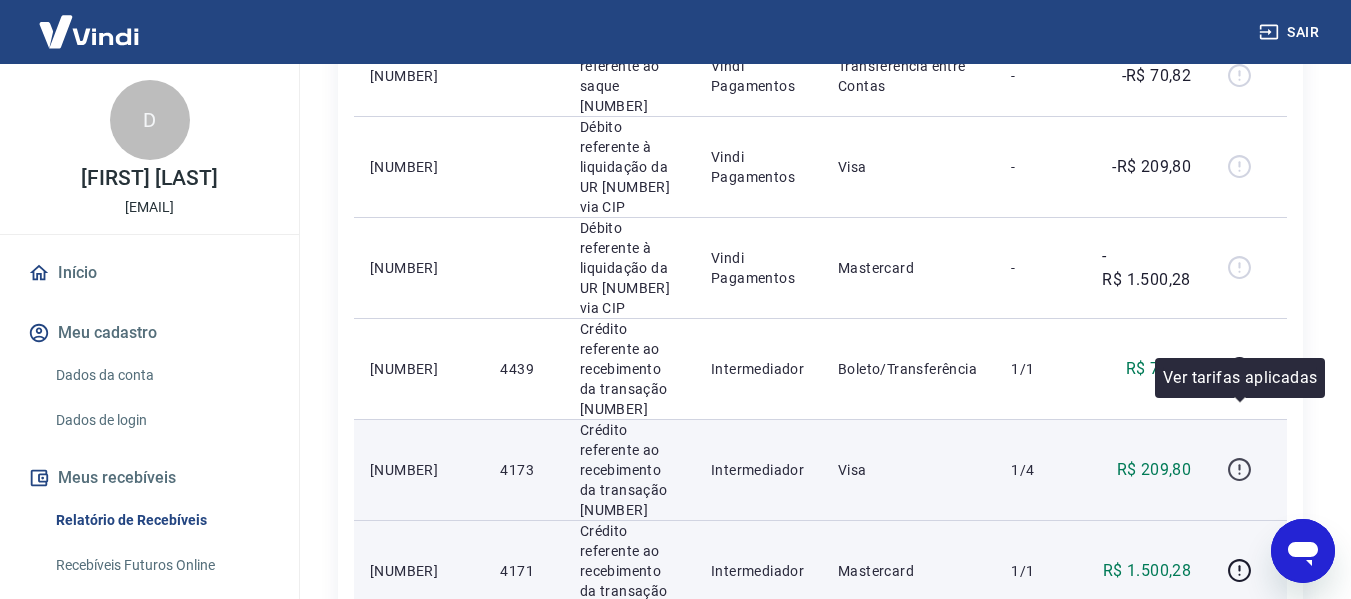 click 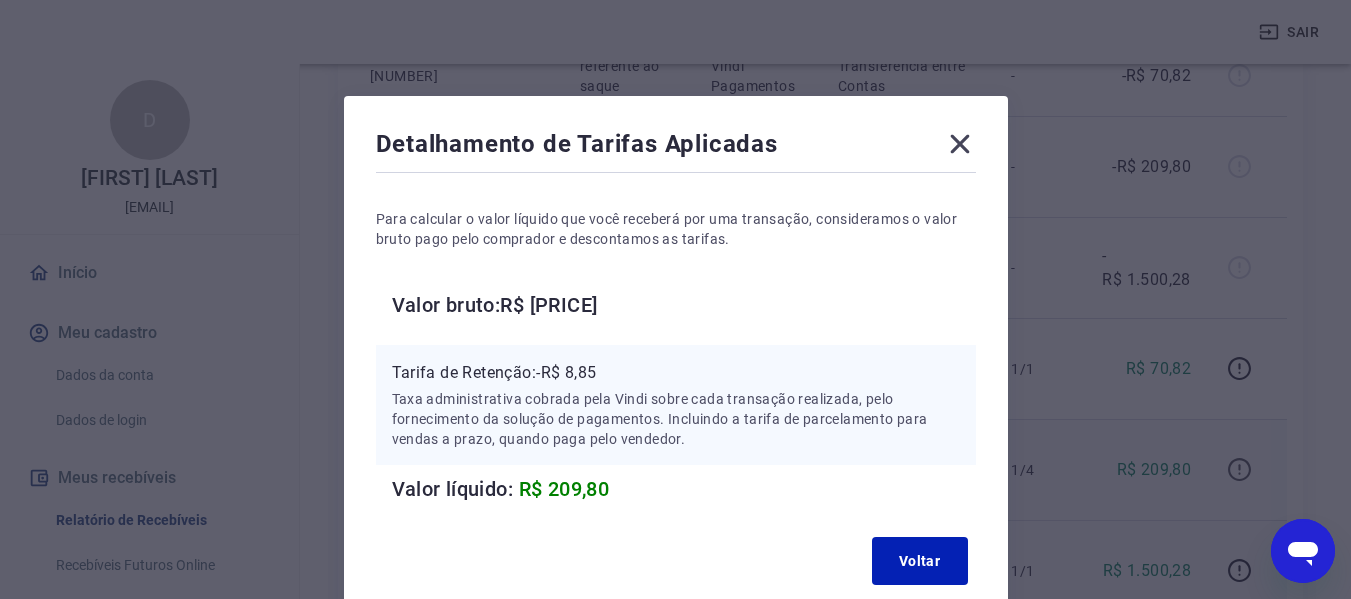 click on "Detalhamento de Tarifas Aplicadas Para calcular o valor líquido que você receberá por uma transação, consideramos o valor bruto pago pelo comprador e descontamos as tarifas. Valor bruto:  R$ [PRICE] Tarifa de Retenção:  -R$ [PRICE] Taxa administrativa cobrada pela Vindi sobre cada transação realizada, pelo fornecimento da solução de pagamentos. Incluindo a tarifa de parcelamento para vendas a prazo, quando paga pelo vendedor. Valor líquido:   R$ [PRICE] Voltar" at bounding box center (675, 299) 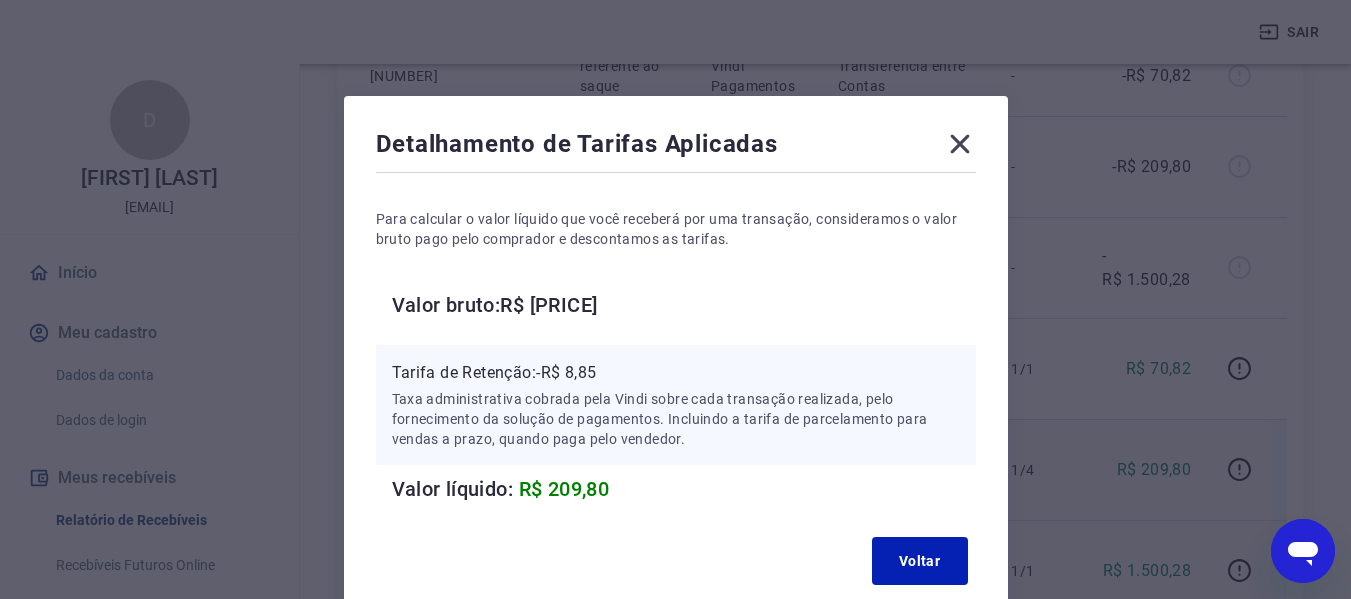 click 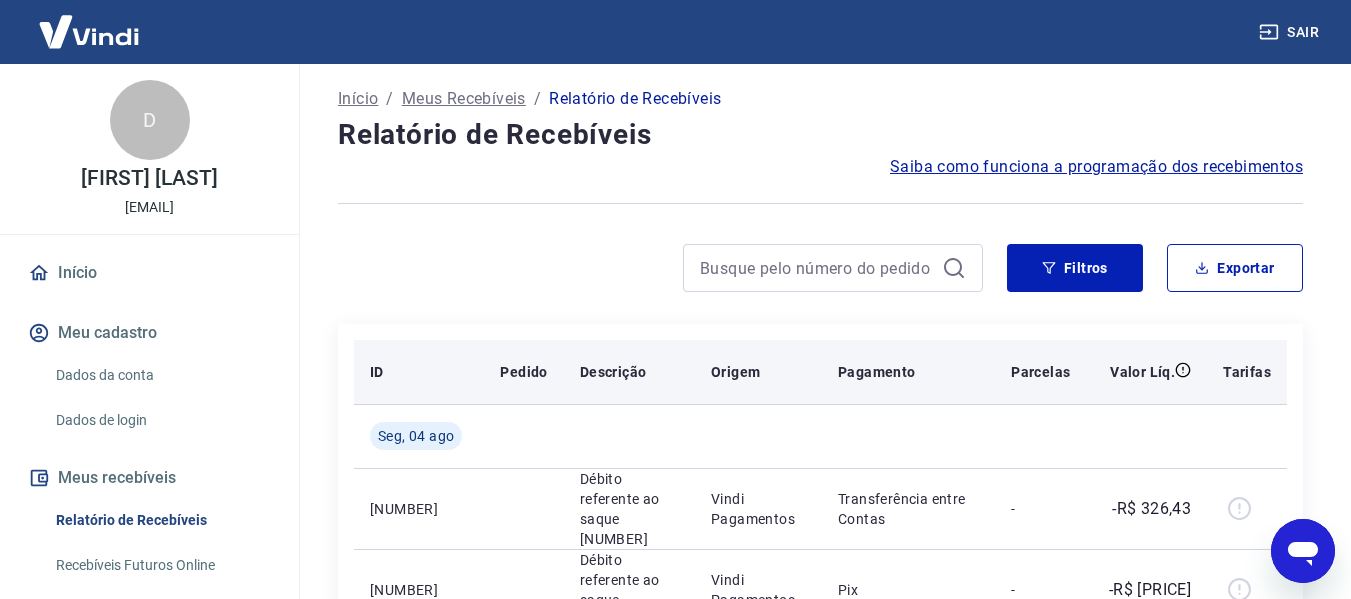 scroll, scrollTop: 0, scrollLeft: 0, axis: both 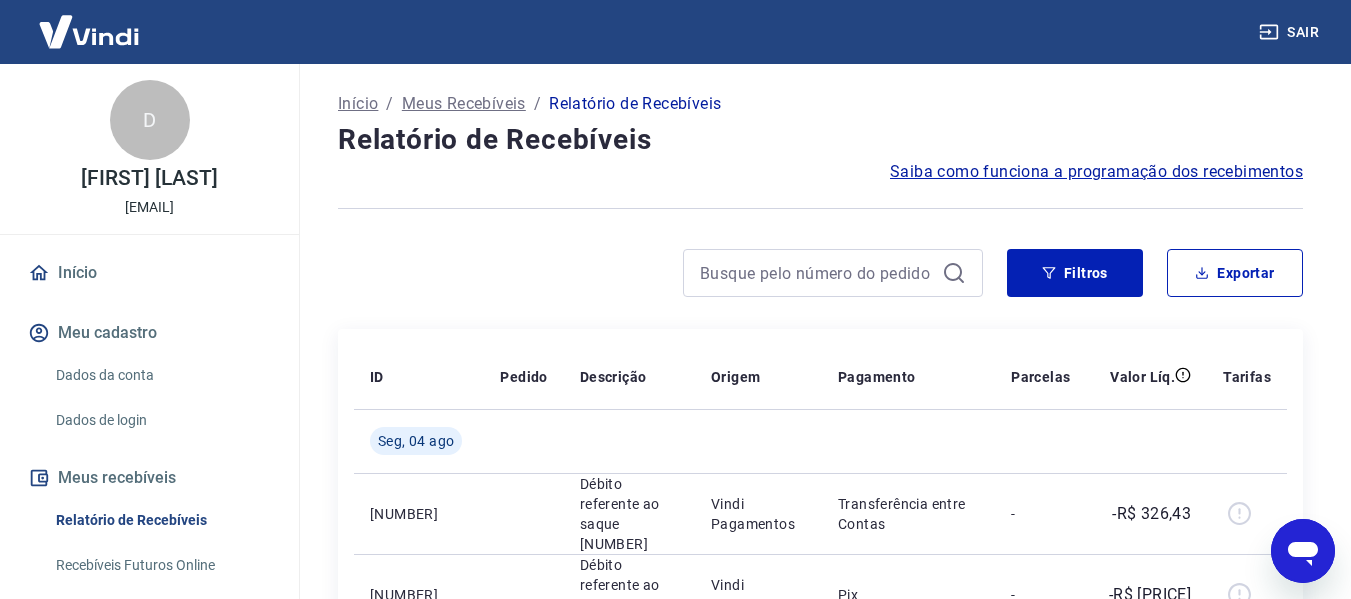 click on "Relatório de Recebíveis" at bounding box center (161, 520) 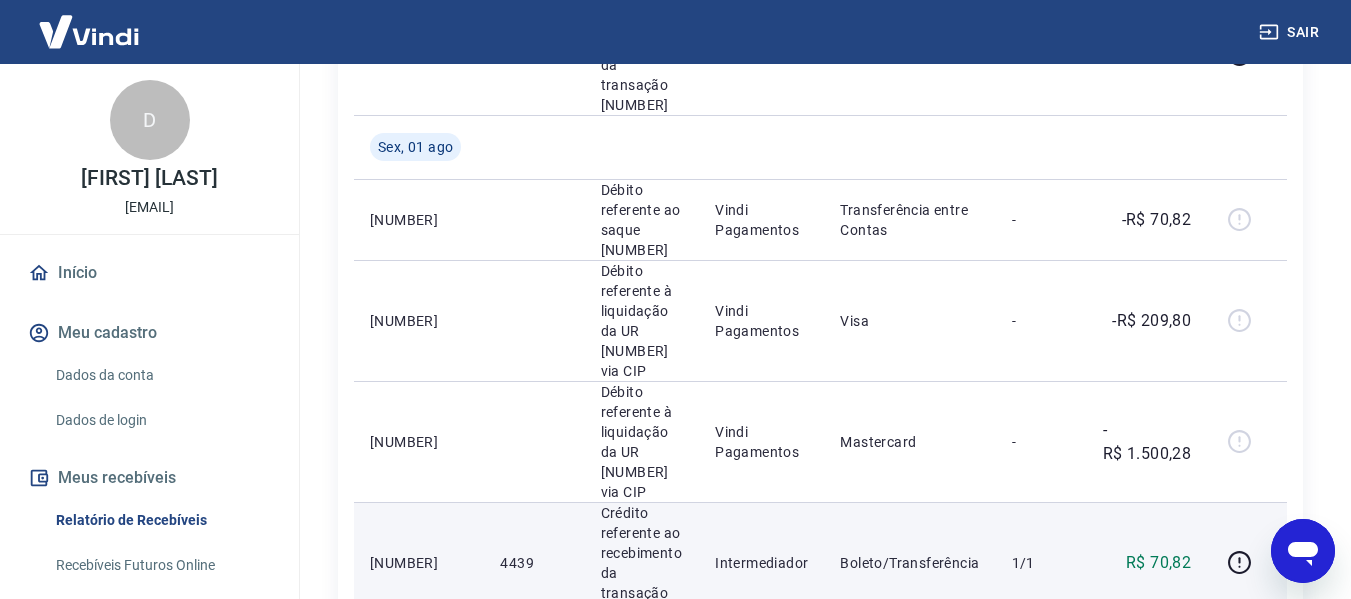 scroll, scrollTop: 700, scrollLeft: 0, axis: vertical 